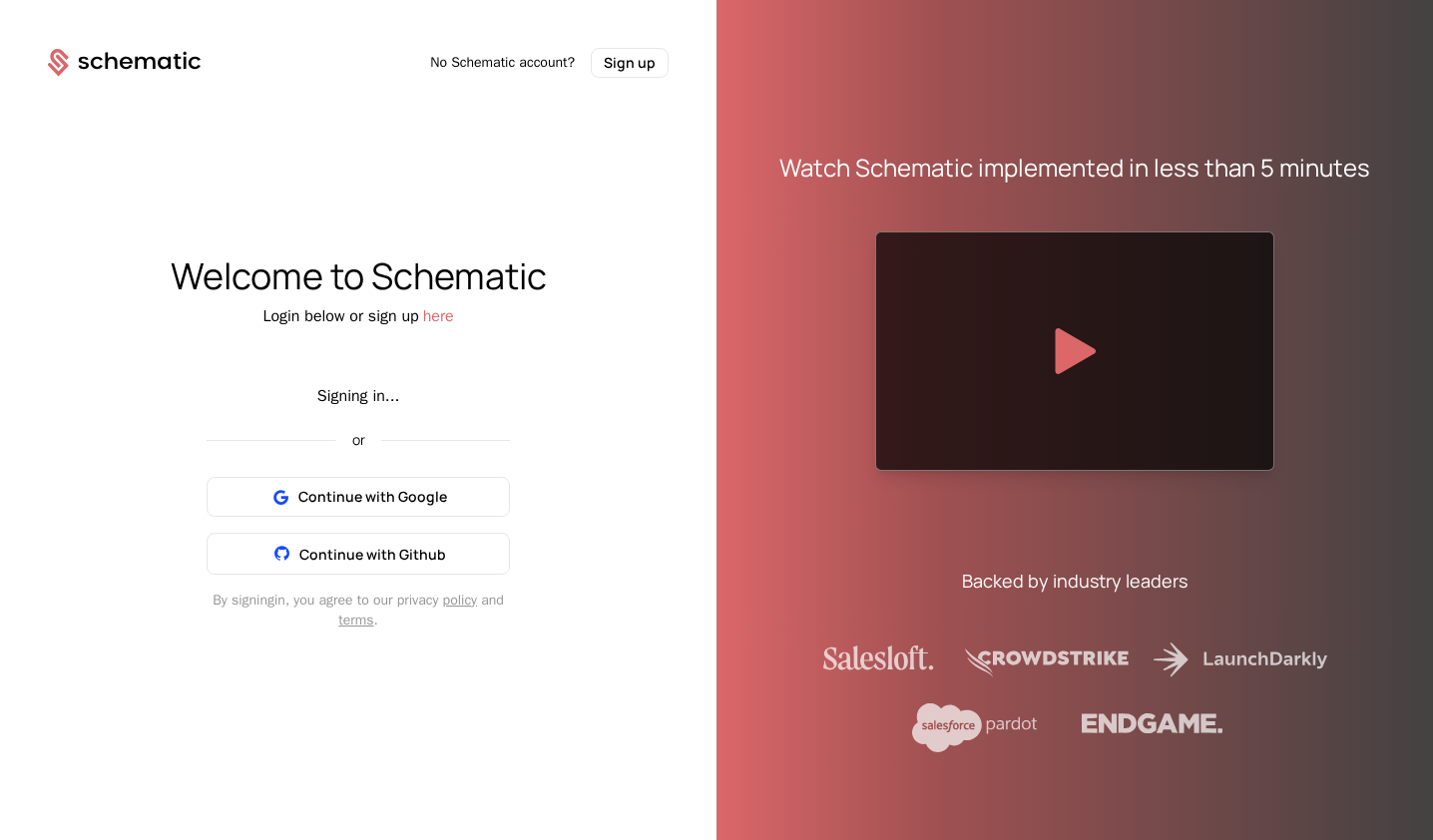 scroll, scrollTop: 0, scrollLeft: 0, axis: both 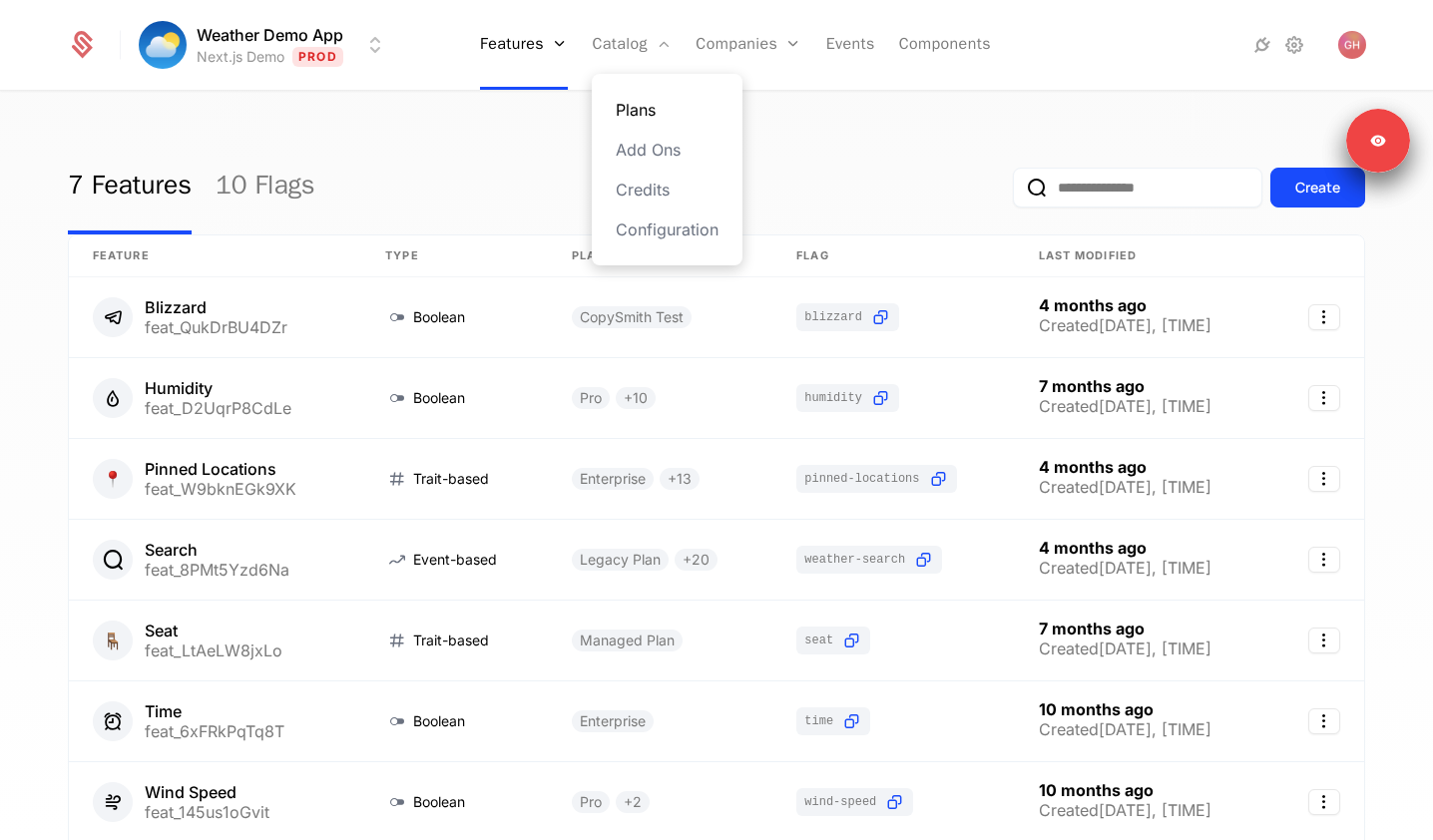 click on "Plans" at bounding box center [667, 110] 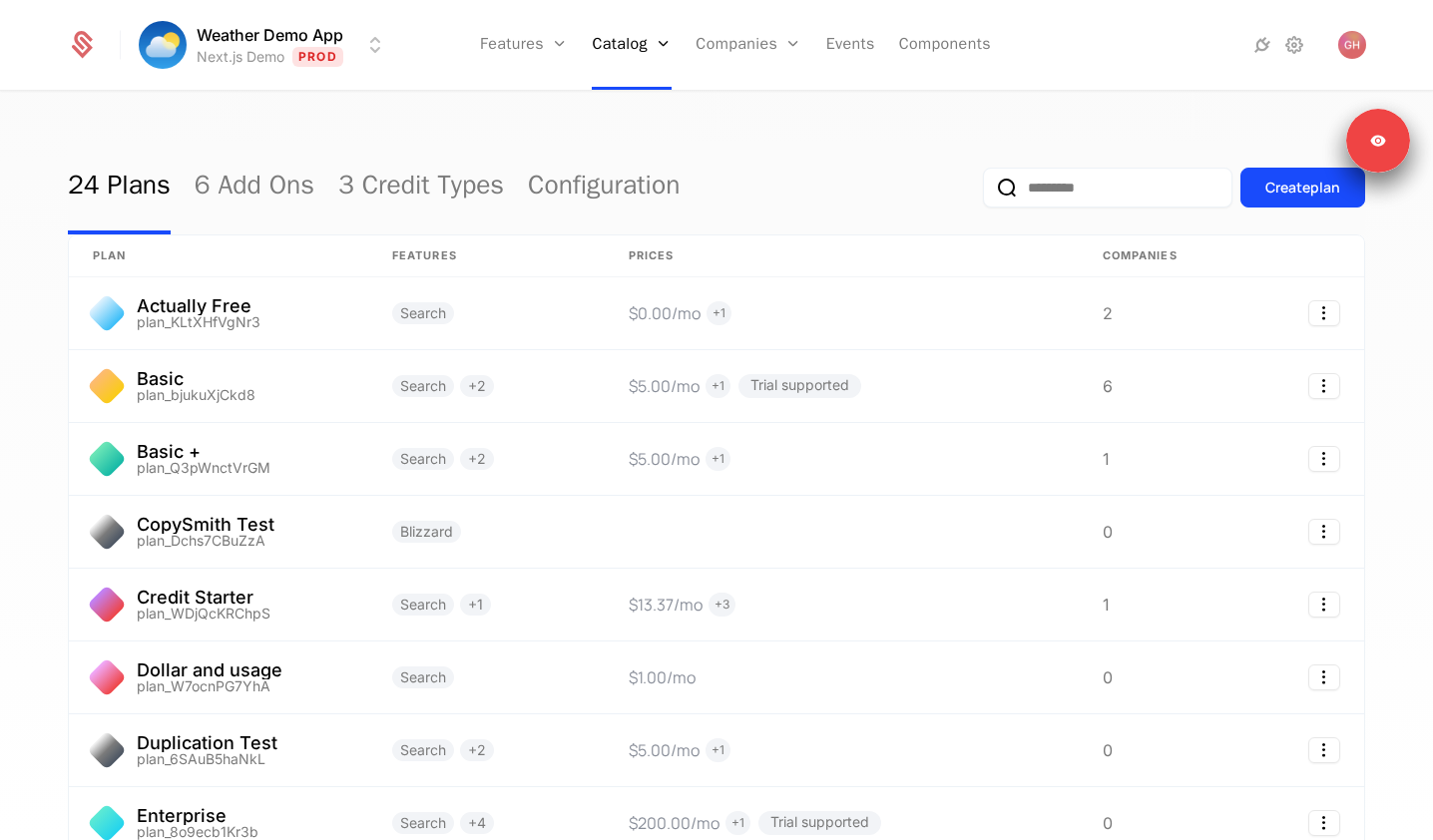 click at bounding box center (1108, 188) 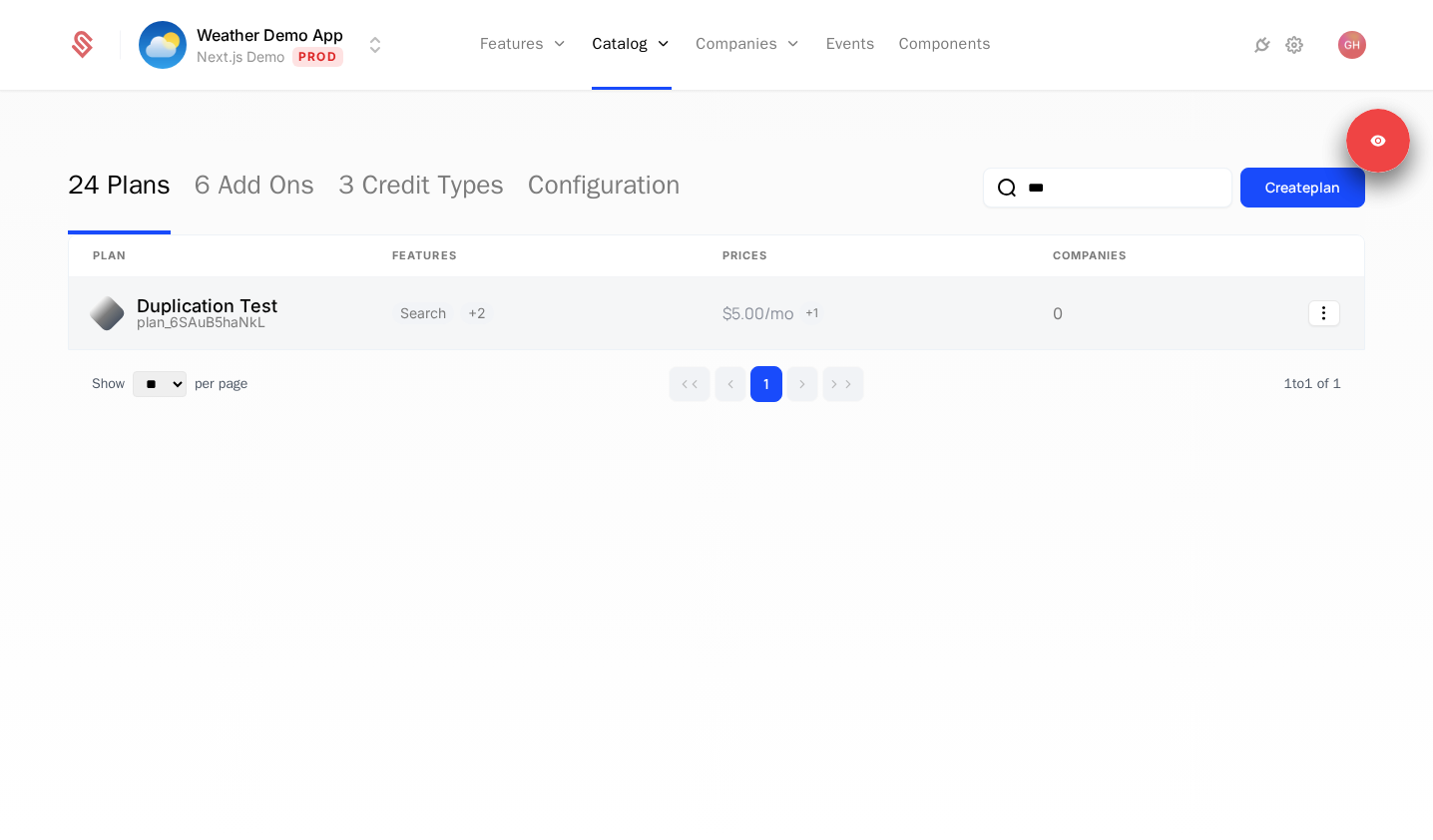 type on "***" 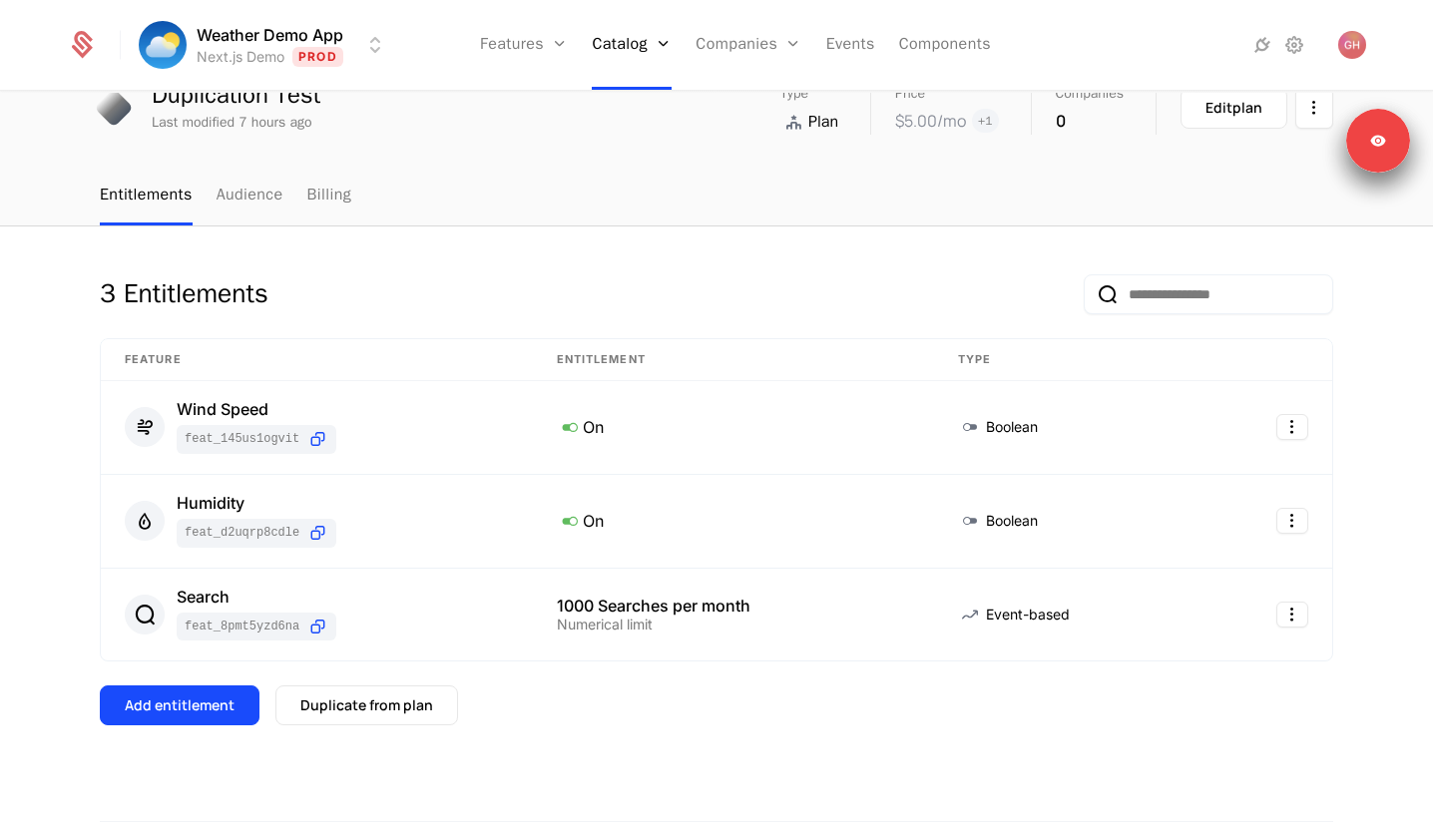 scroll, scrollTop: 96, scrollLeft: 0, axis: vertical 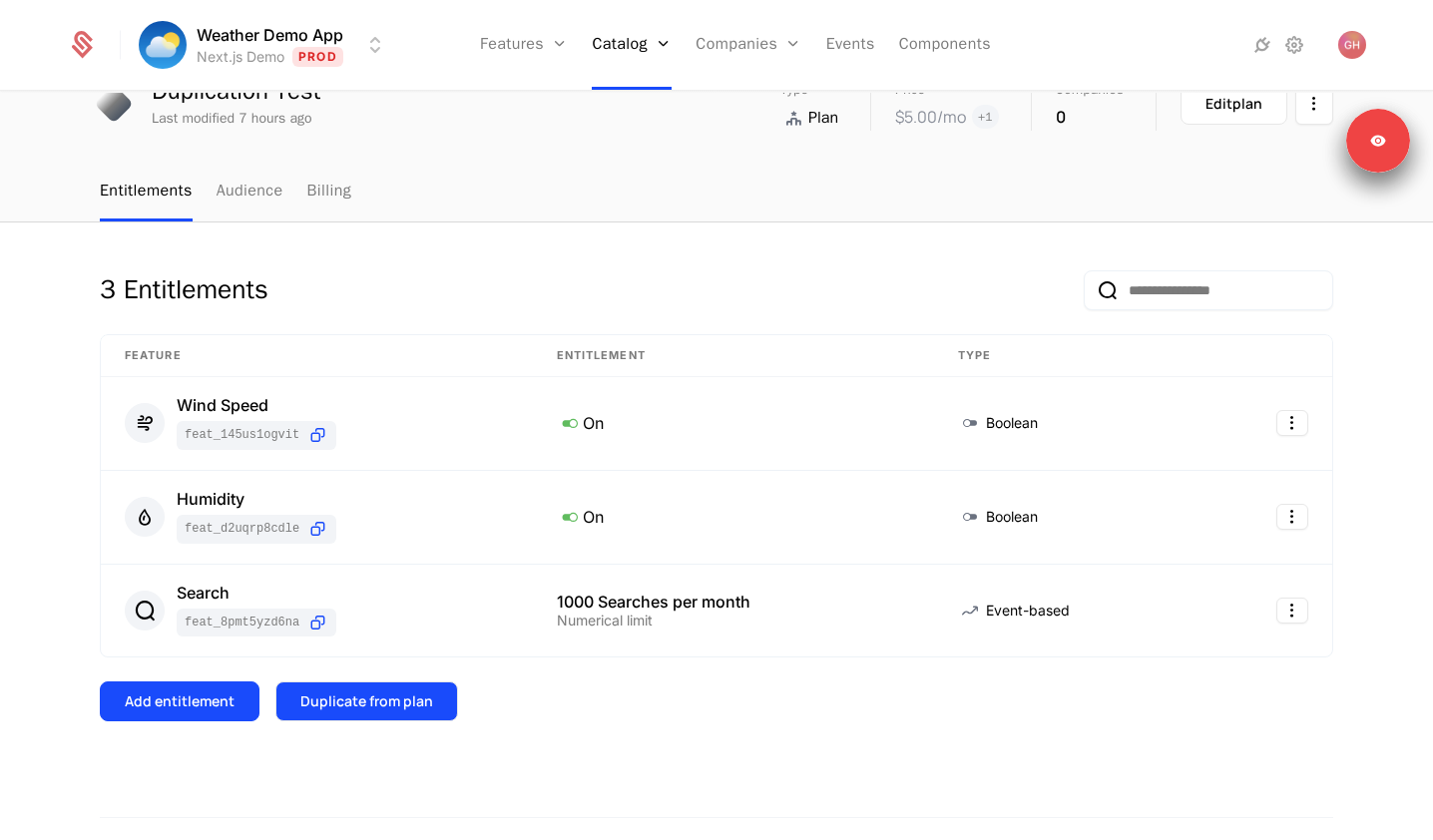 click on "Duplicate from plan" at bounding box center (366, 701) 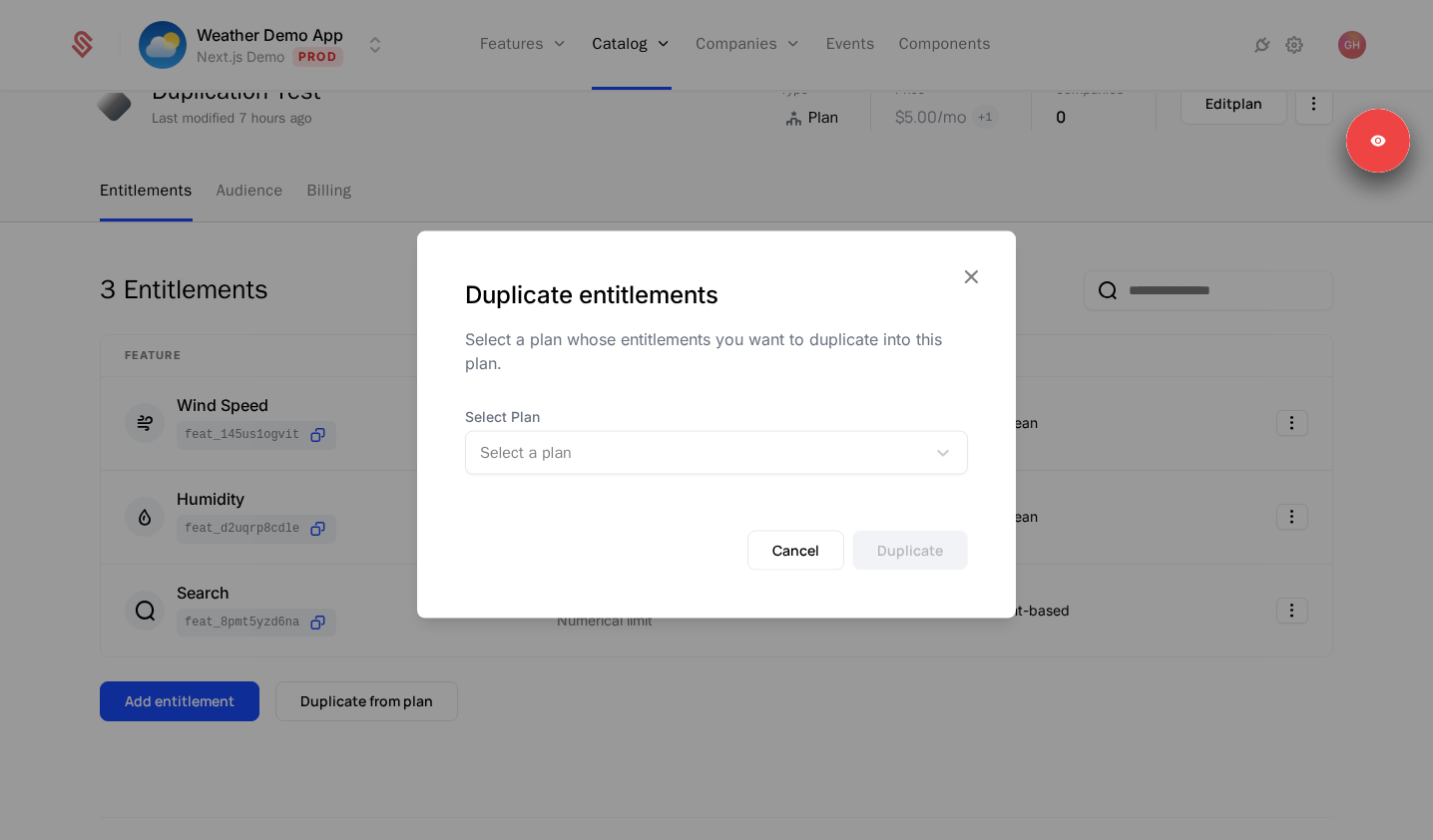 click at bounding box center (696, 453) 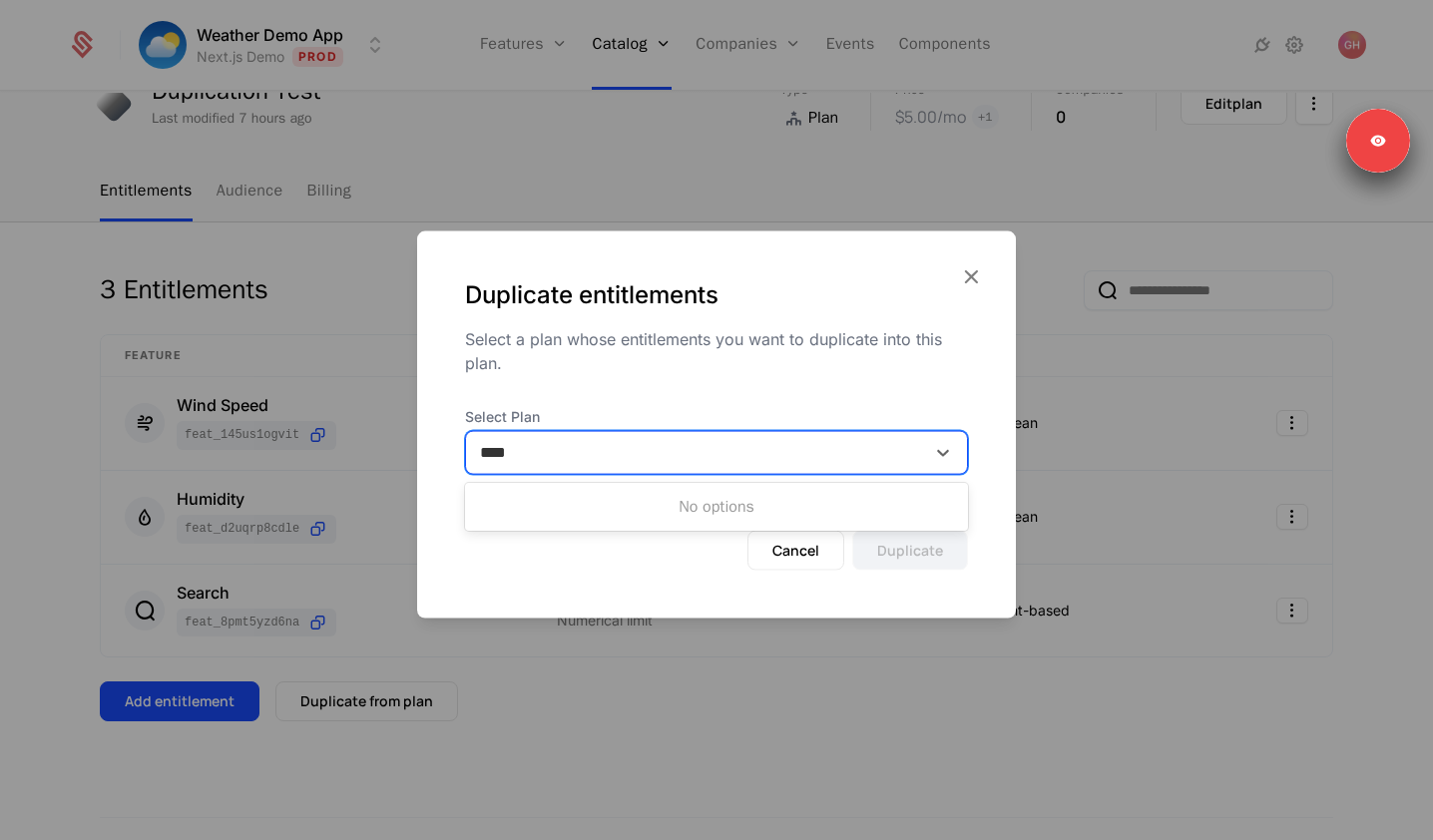 type on "****" 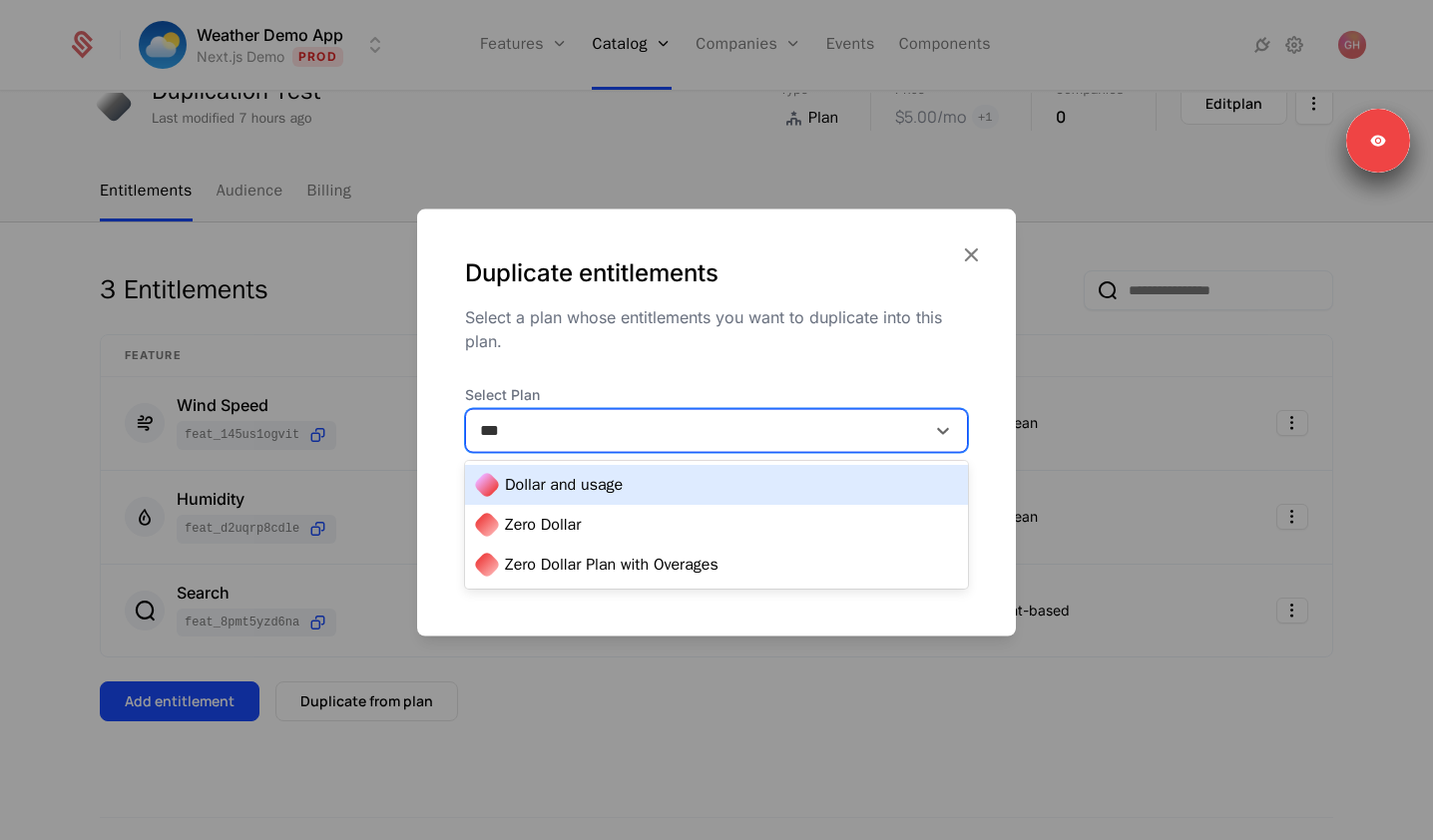type on "****" 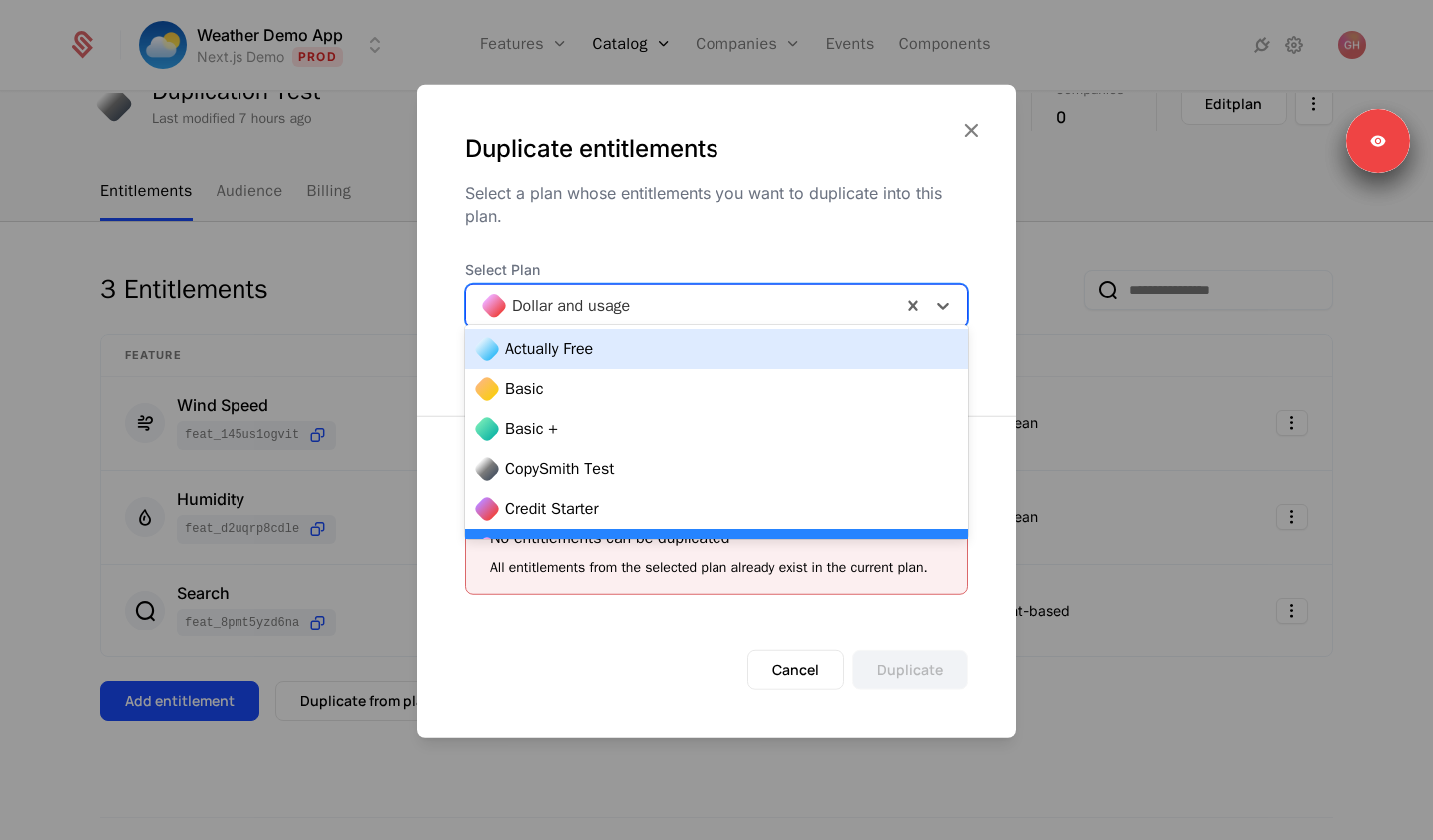 click on "Dollar and usage" at bounding box center [684, 306] 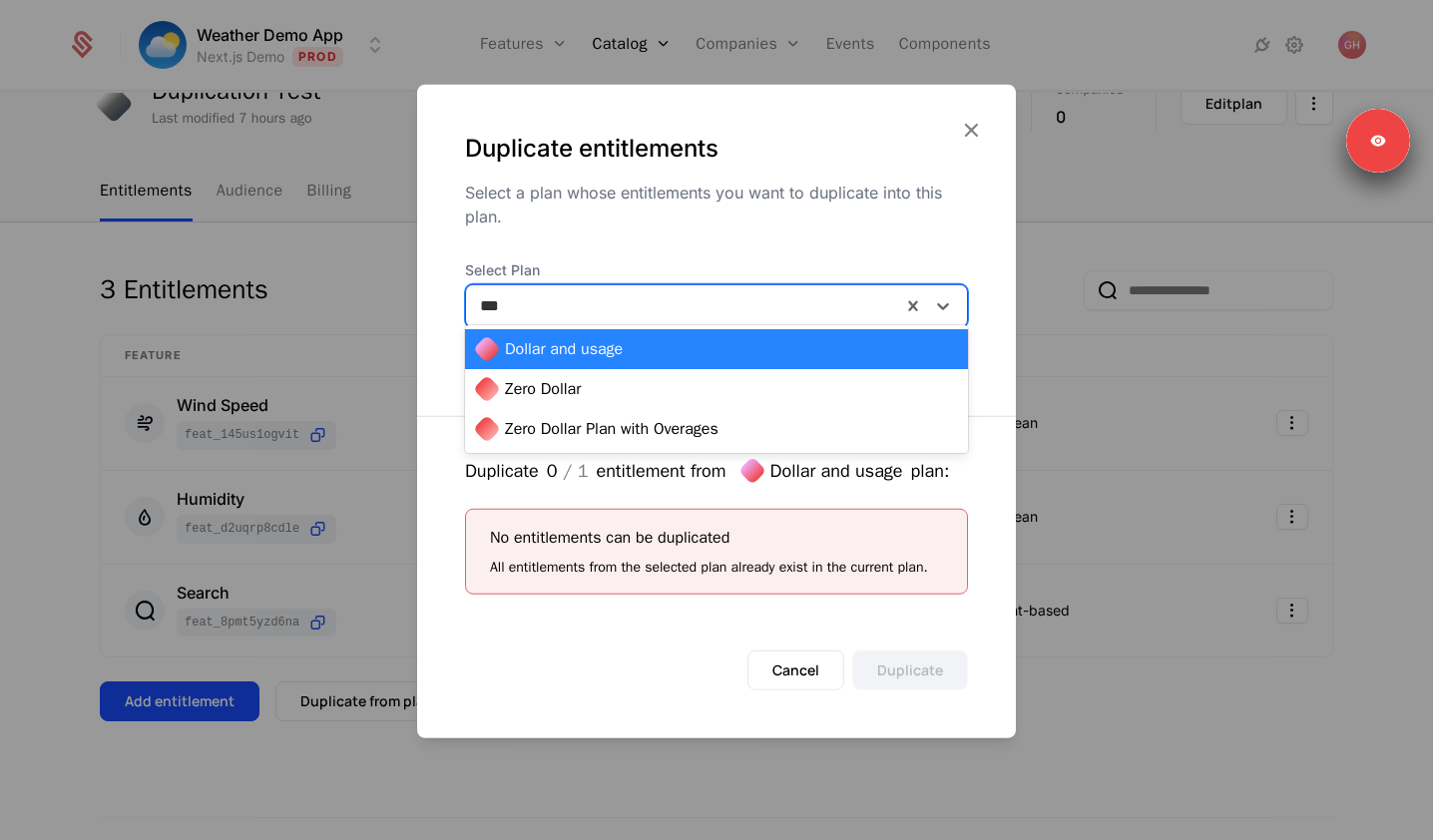 type on "****" 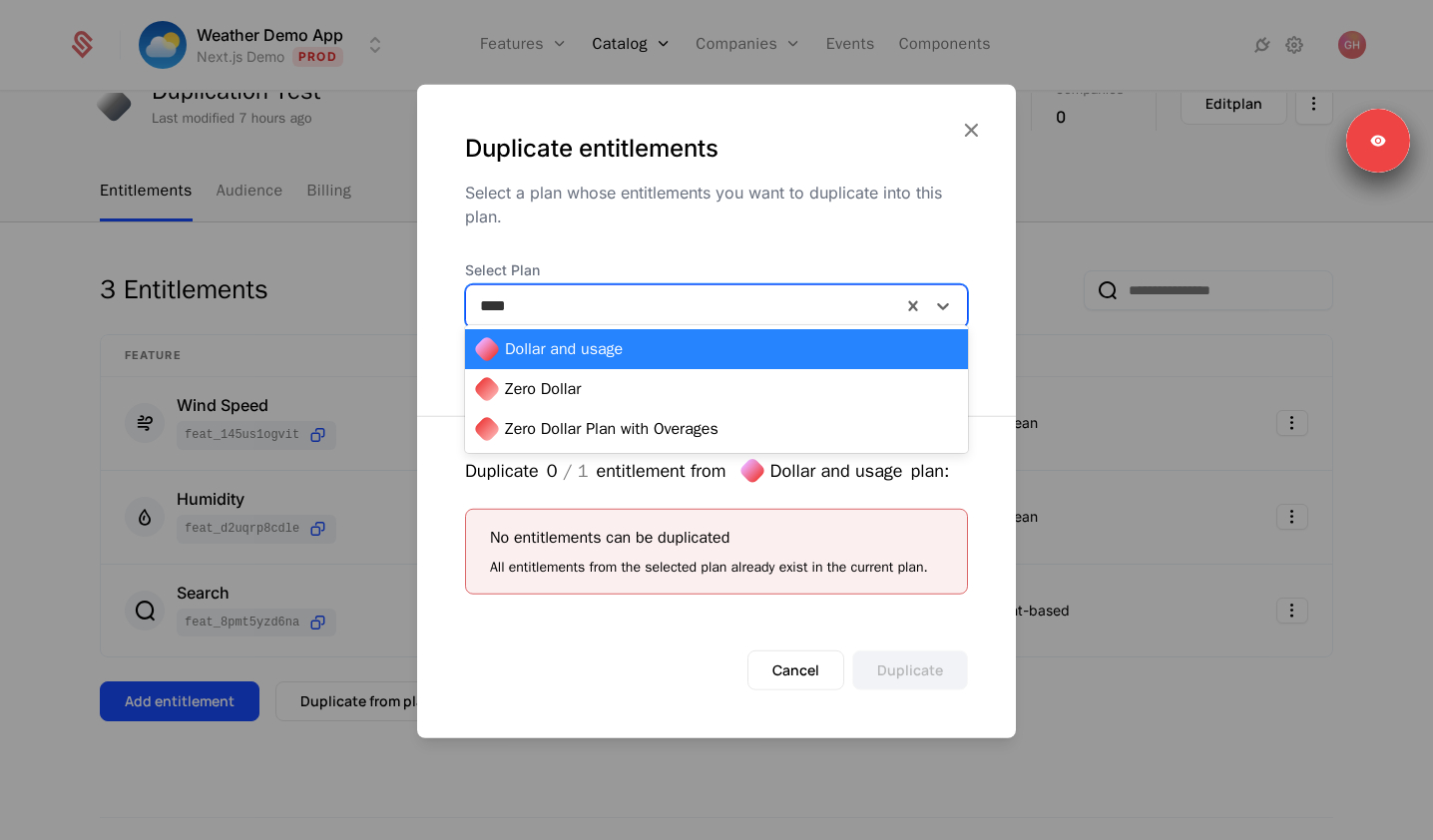 type 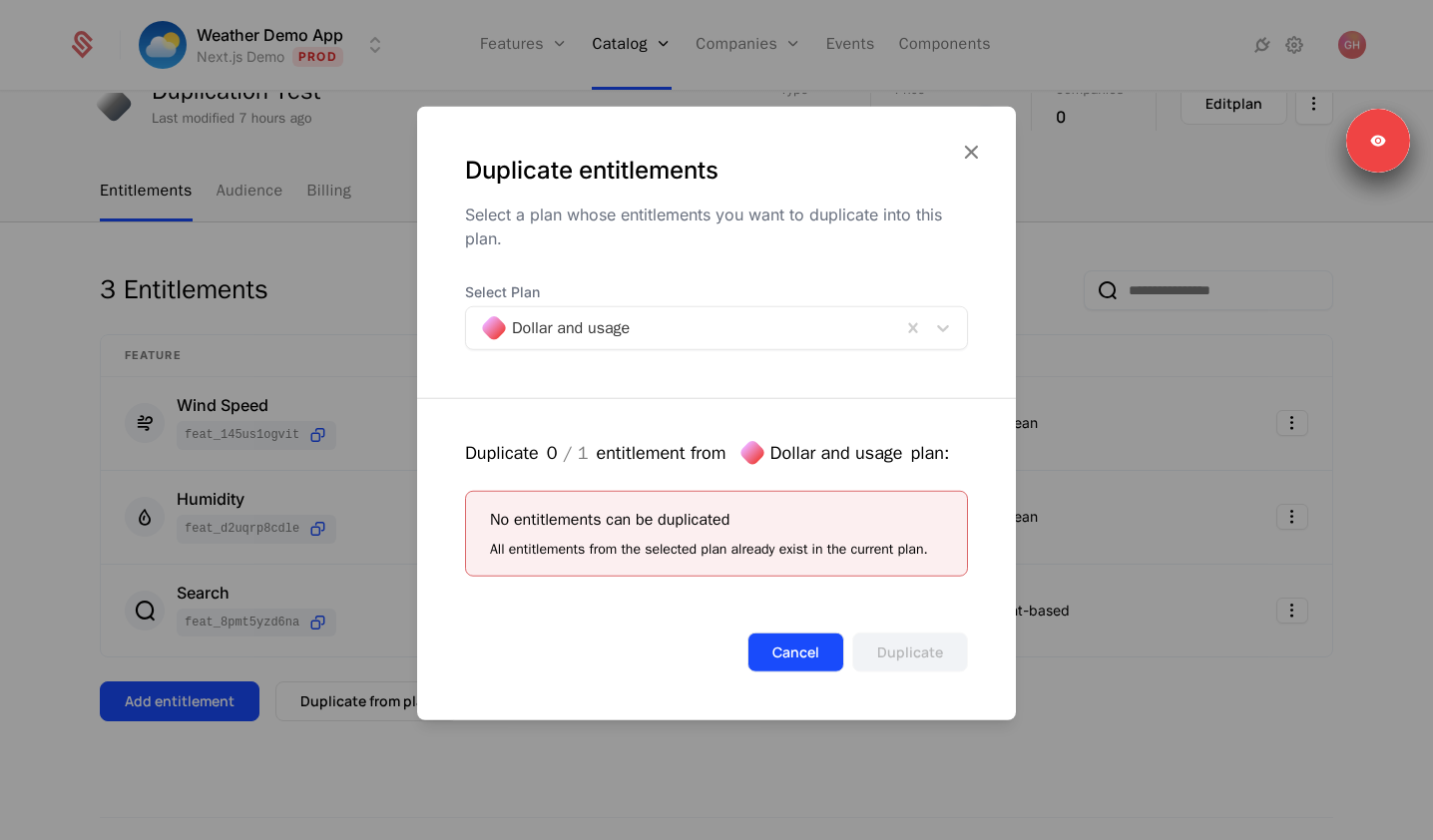 click on "Cancel" at bounding box center (795, 652) 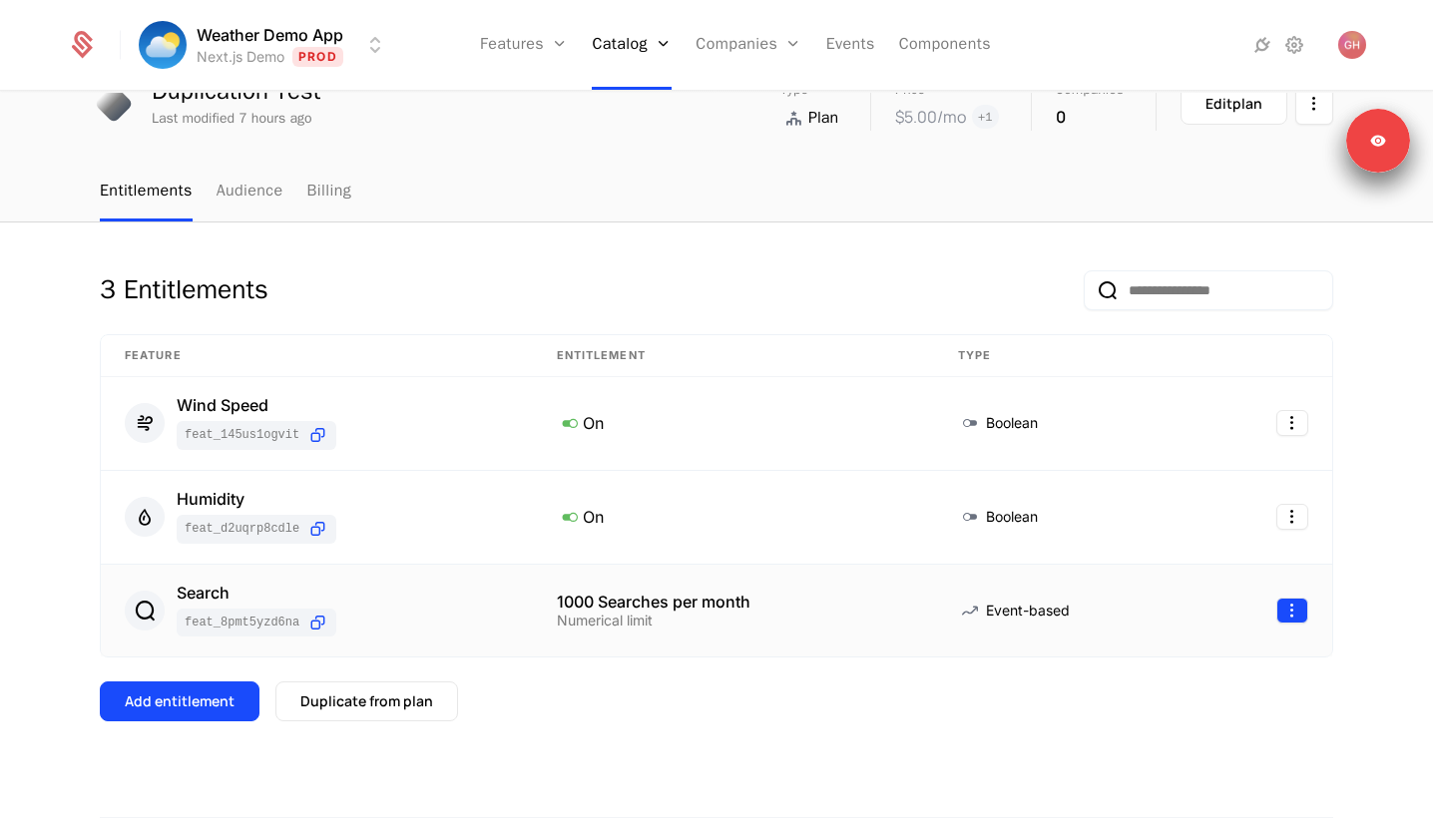 click on "Weather Demo App Next.js Demo Prod Features Features Flags Catalog Plans Add Ons Credits Configuration Companies Companies Users Events Components plans Duplication Test Duplication Test Last modified 7 hours ago Type Plan Price $5.00 /mo + 1 Companies 0 Edit  plan Entitlements Audience Billing 3 Entitlements Feature Entitlement Type Wind Speed feat_145us1oGvit On Boolean Humidity feat_D2UqrP8CdLe On Boolean Search feat_8PMt5Yzd6Na 1000 Searches per month Numerical limit Event-based Add entitlement Duplicate from plan Credit Grants Credits automatically allocated to companies when they subscribe to this plan 💰 No credit grants yet Add credit grants to this plan to automatically allocate credits to companies and users when they subscribe to this plan. Add credit grant
Signed in as [NAME] [LAST] Sign out Best Viewed on Desktop You're currently viewing this on a  mobile device . For the best experience,   we recommend using a desktop or larger screens Got it  Signed in as [NAME] [LAST] Sign out" at bounding box center (716, 420) 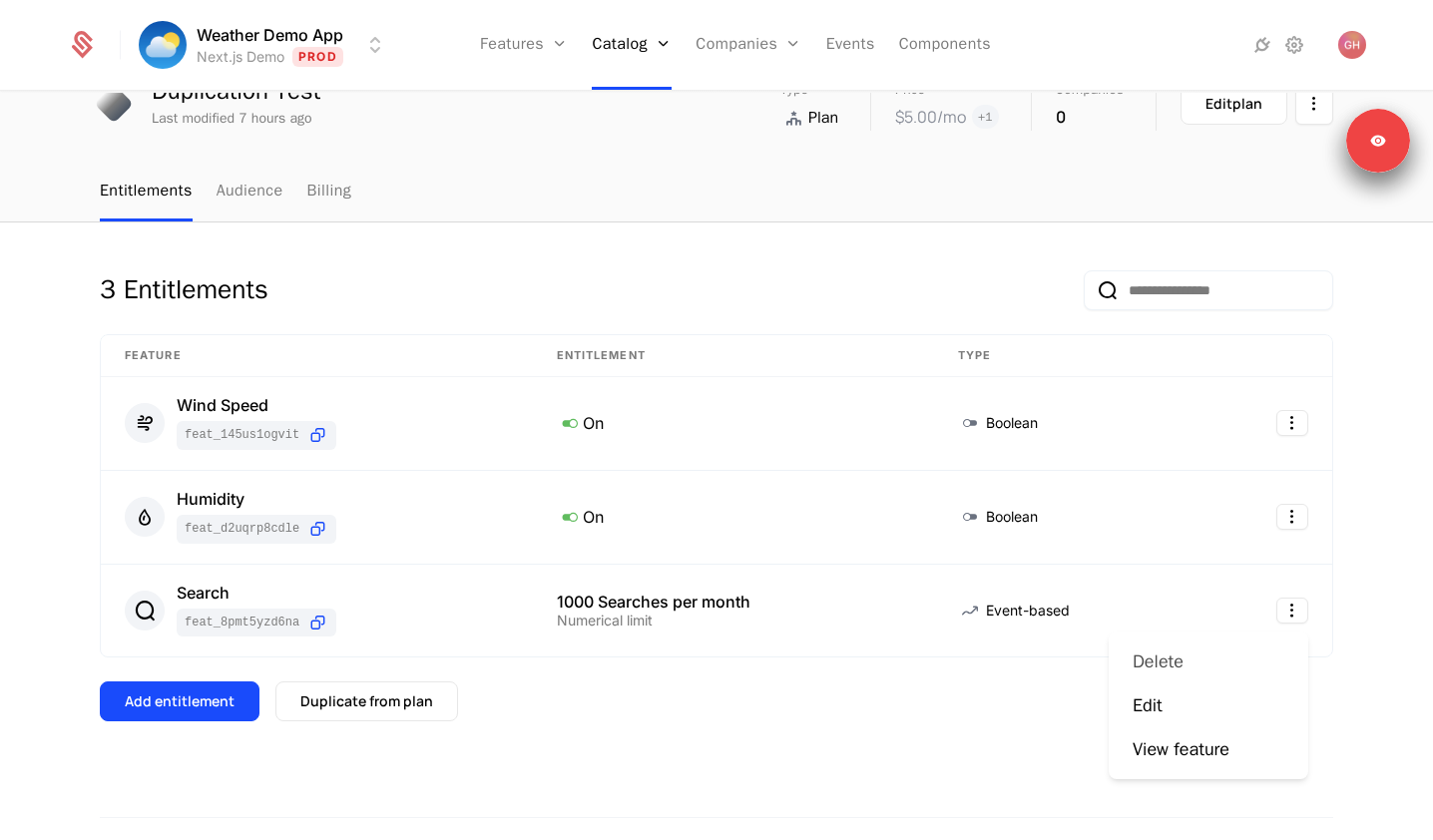 click on "Delete" at bounding box center (1158, 661) 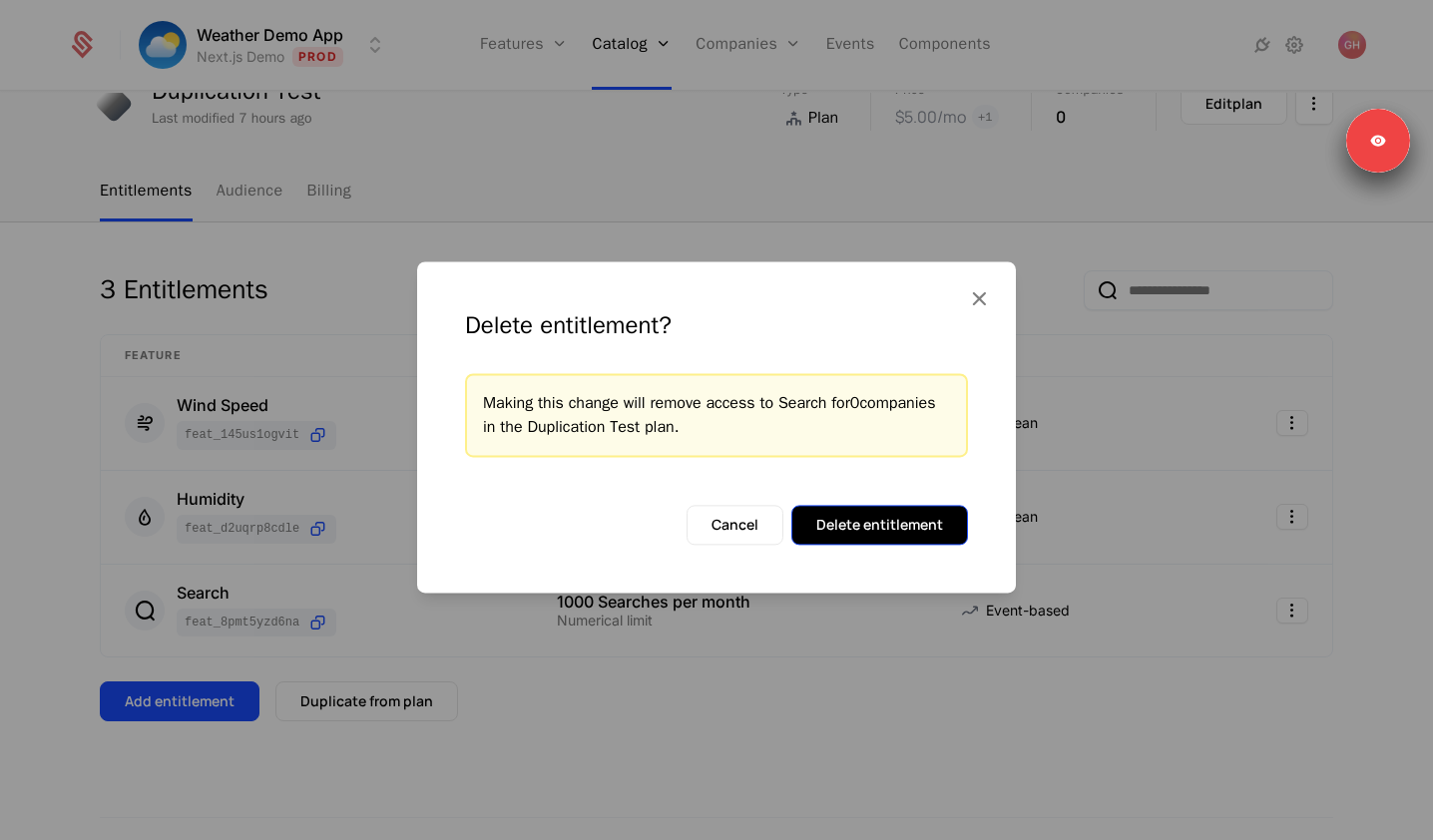 click on "Delete entitlement" at bounding box center [879, 525] 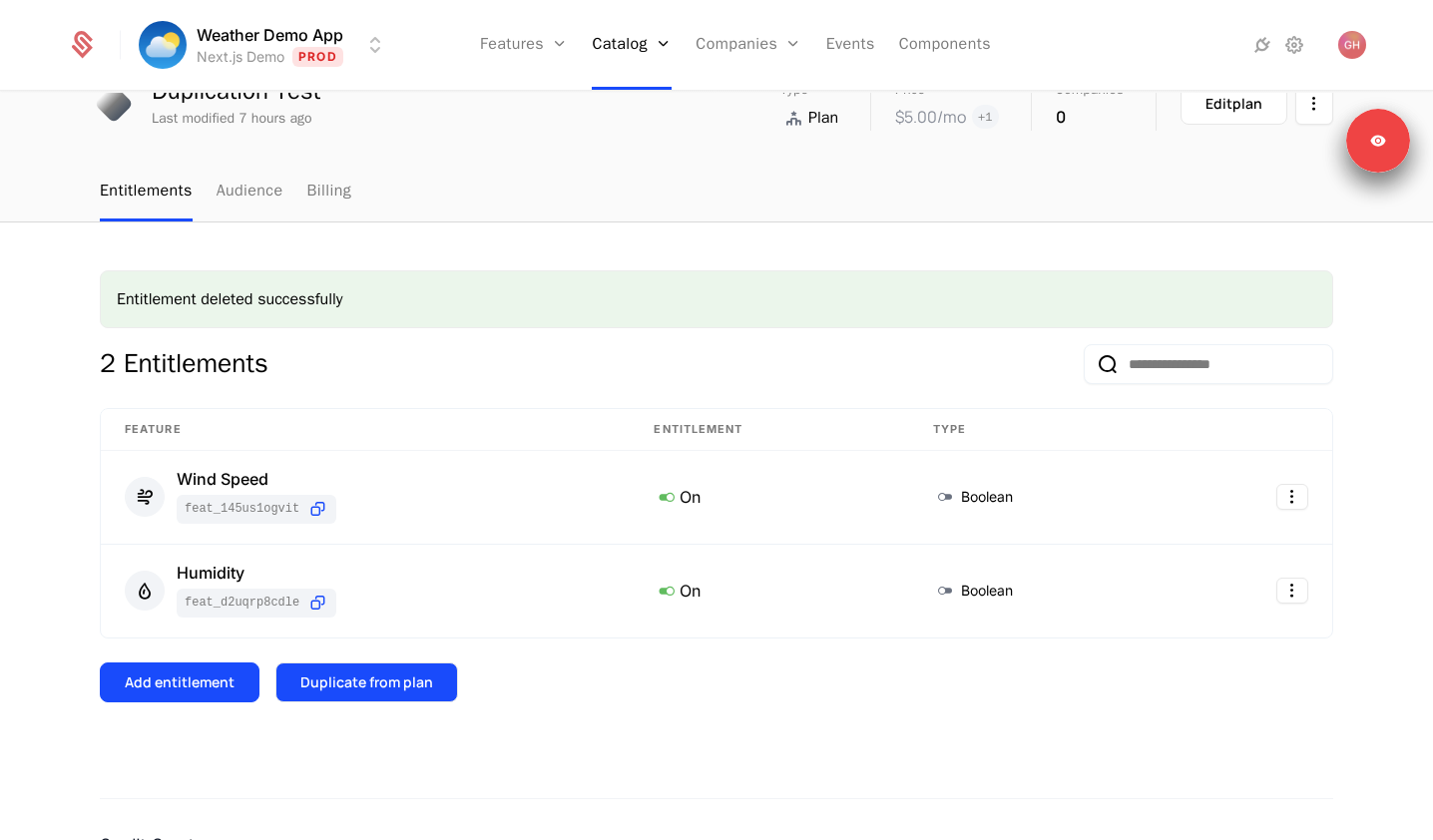 click on "Duplicate from plan" at bounding box center [366, 682] 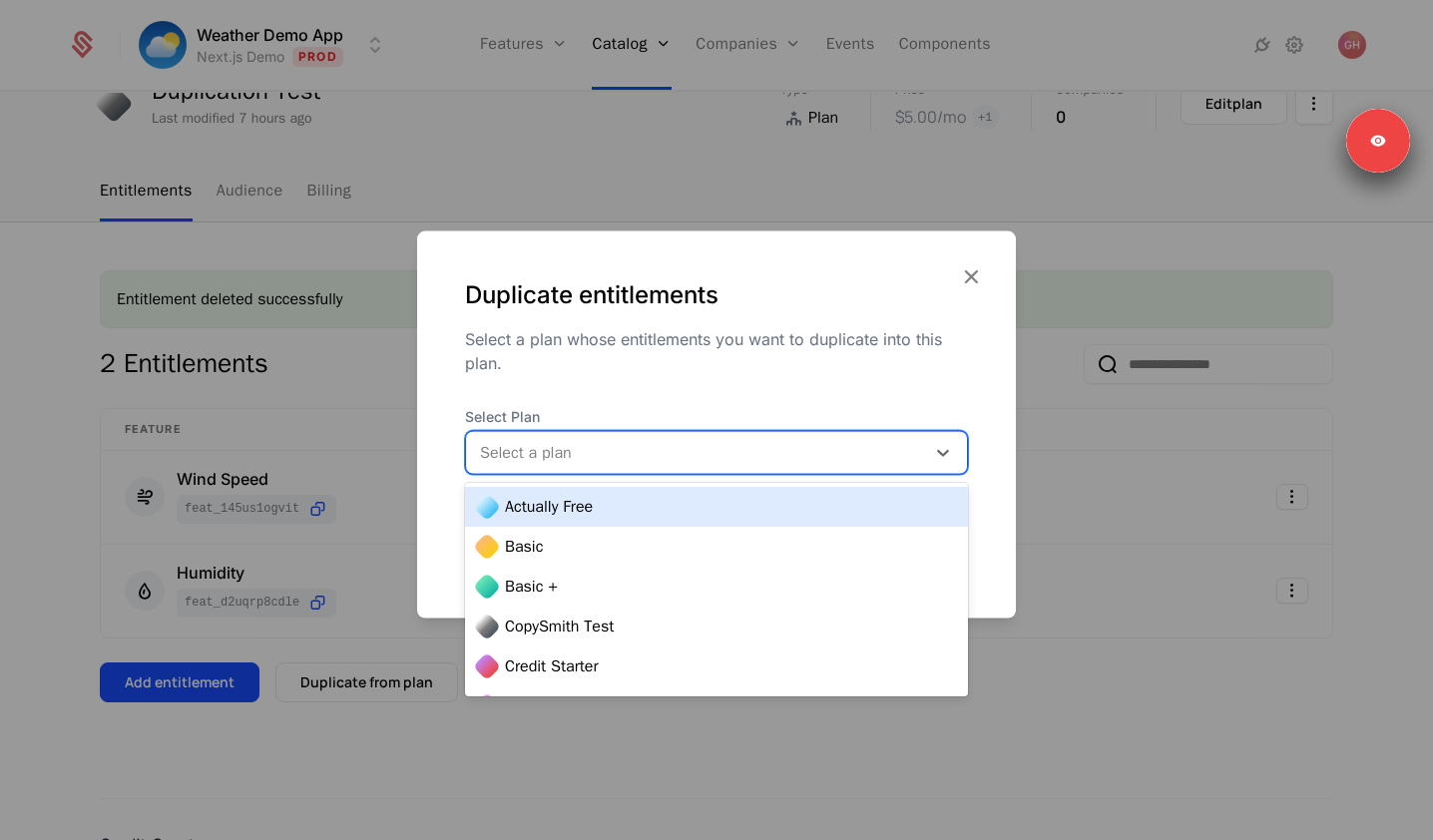 click at bounding box center [696, 453] 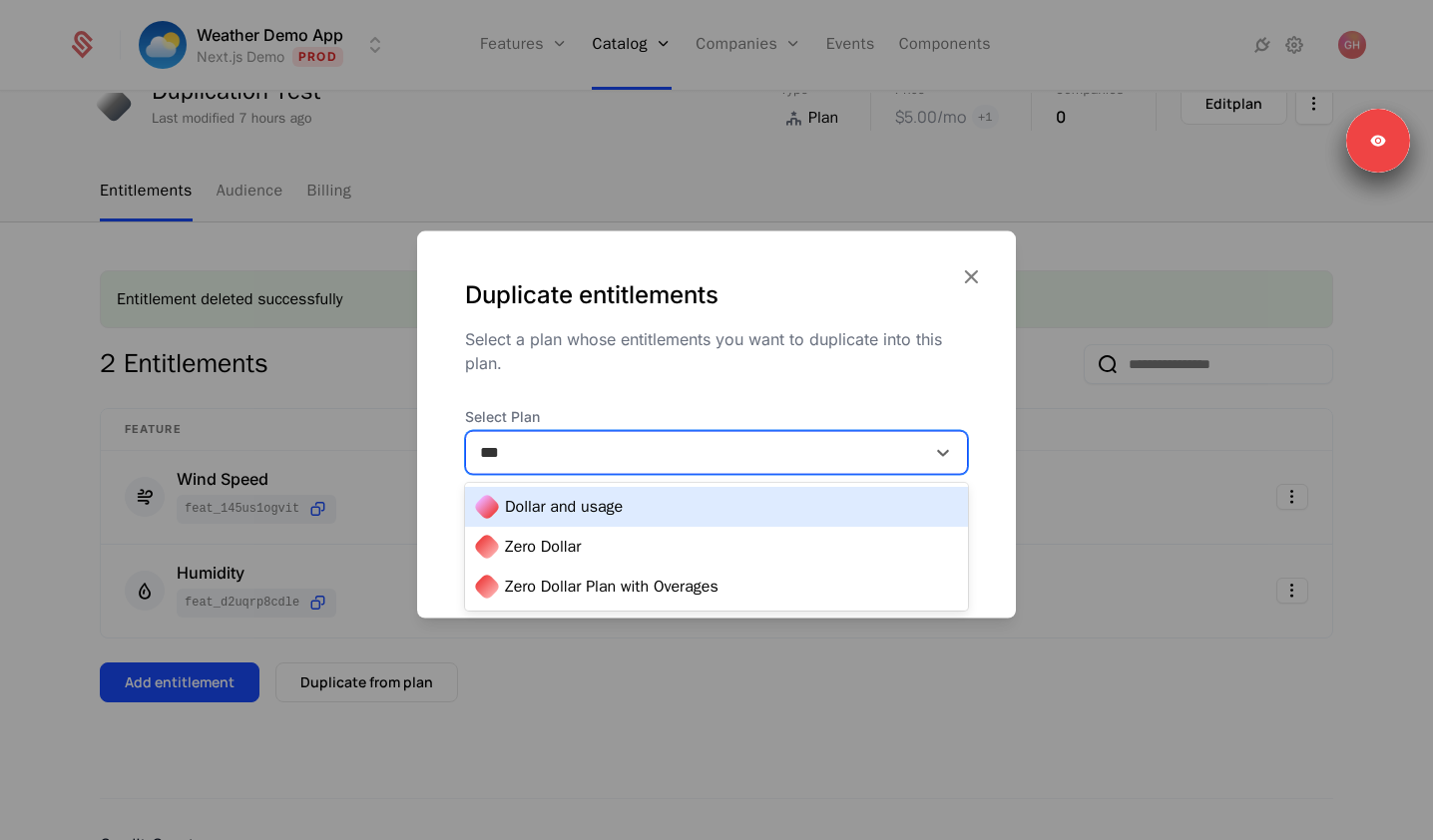 type on "****" 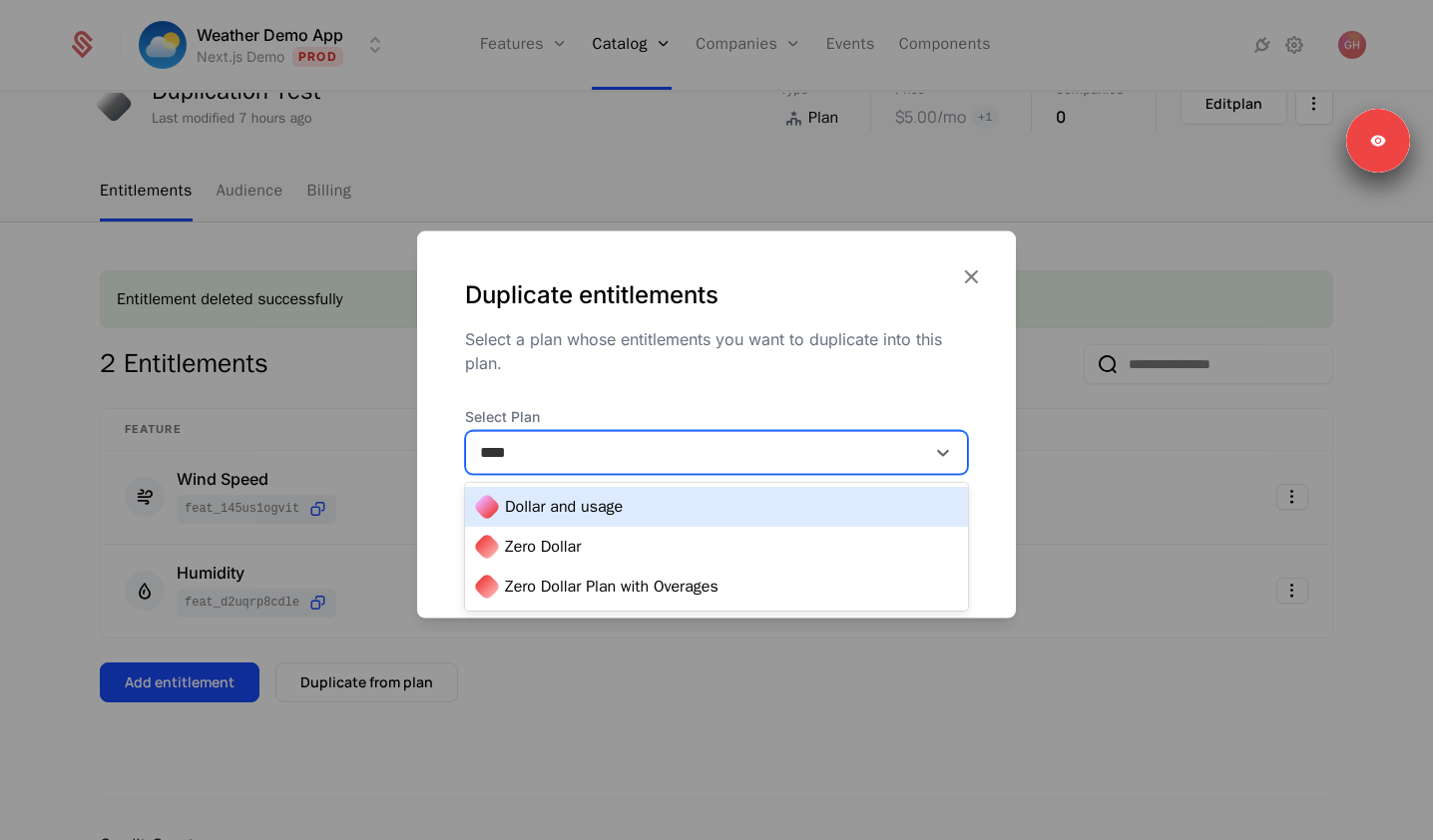 type 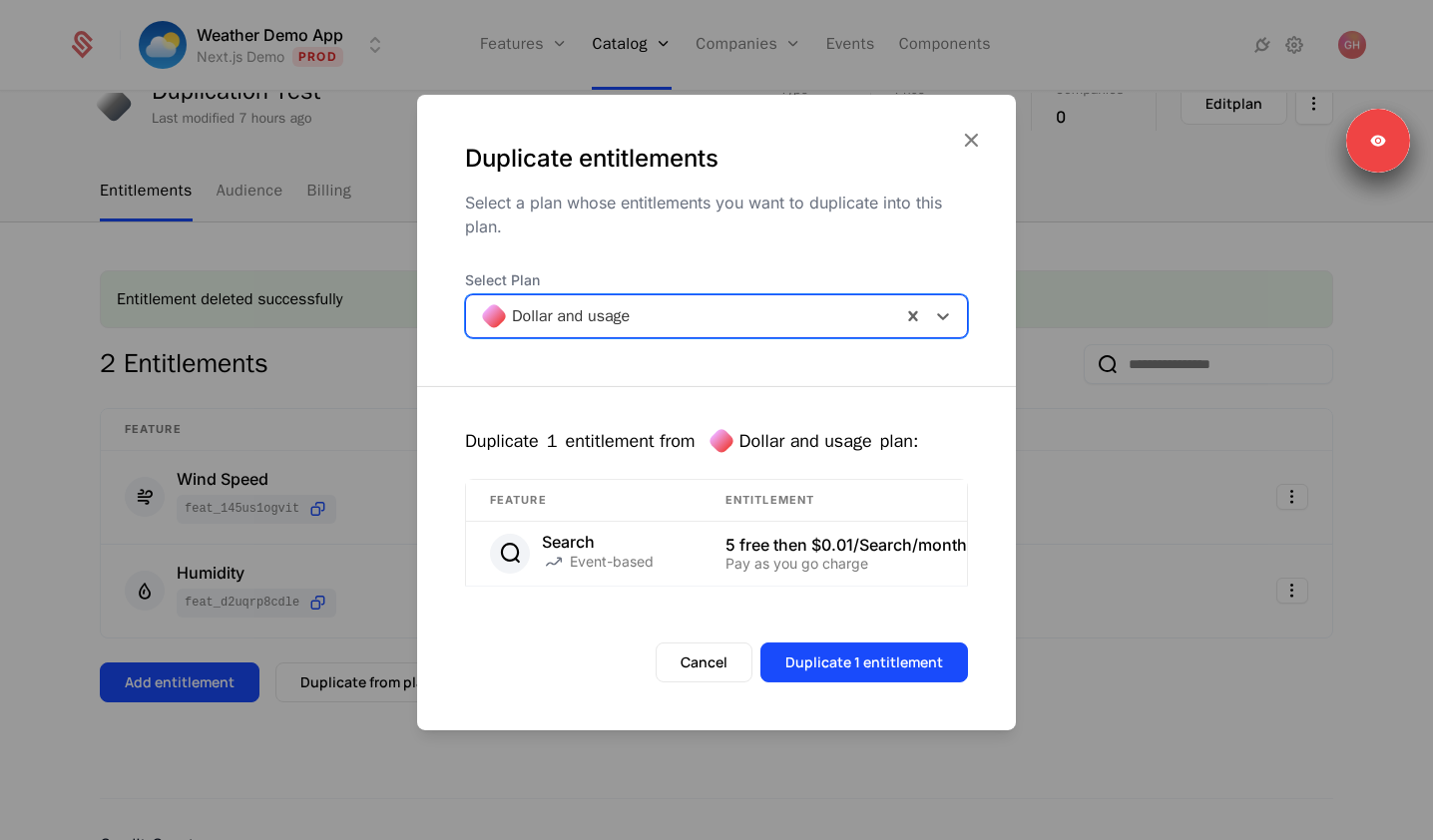 click on "Search Event-based" at bounding box center [584, 553] 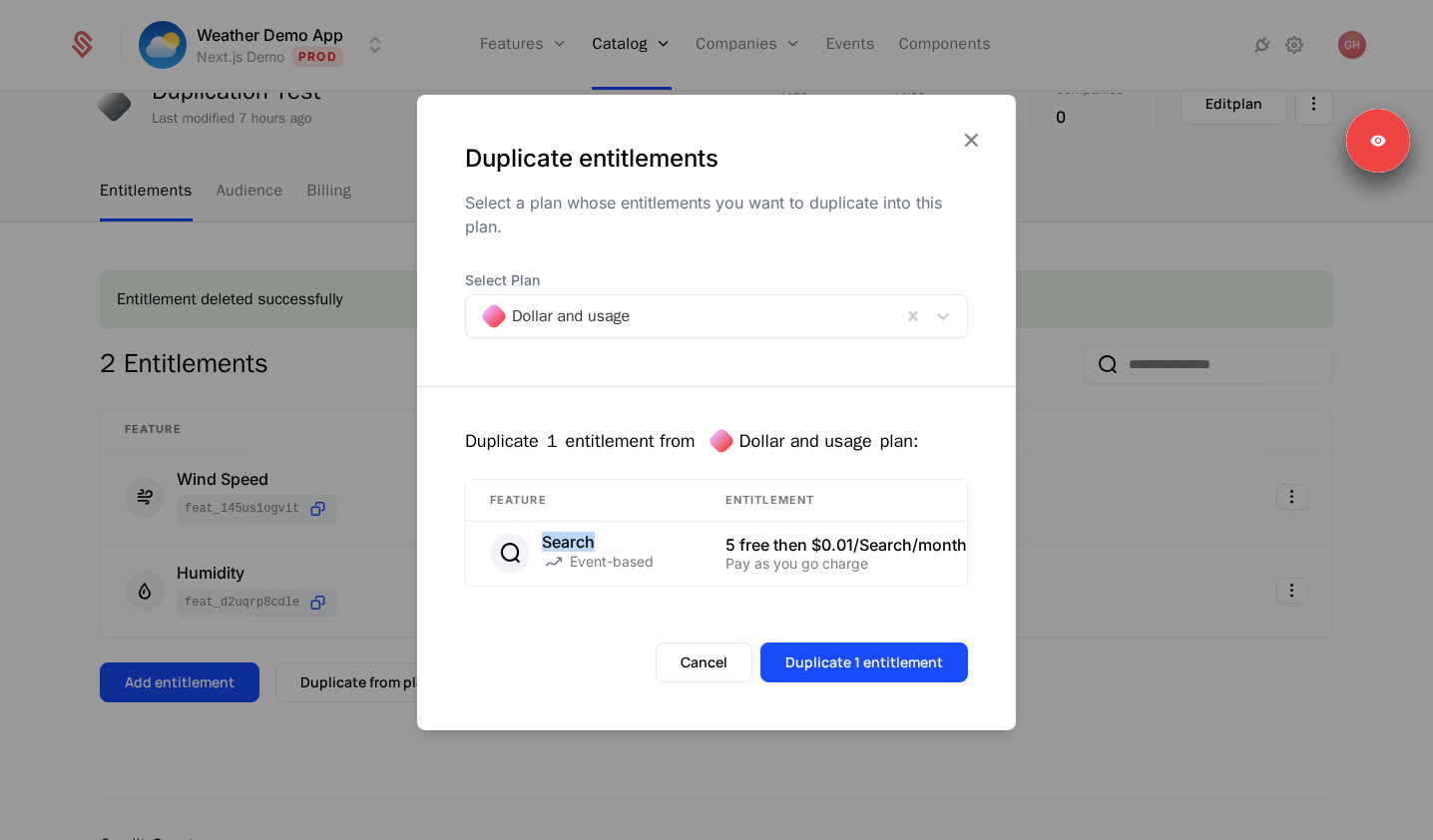 click on "Search Event-based" at bounding box center (584, 553) 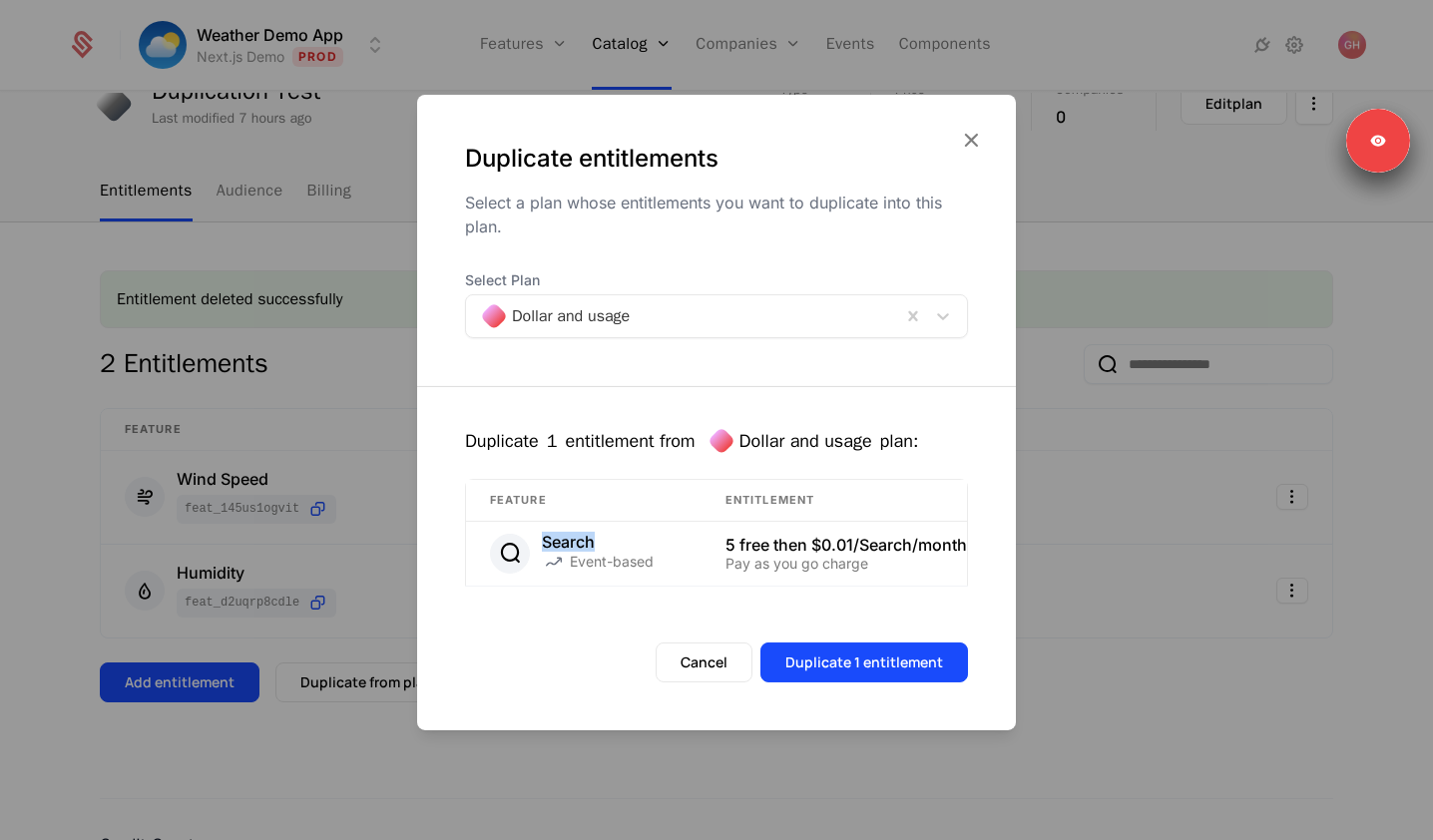 click on "Search" at bounding box center [598, 541] 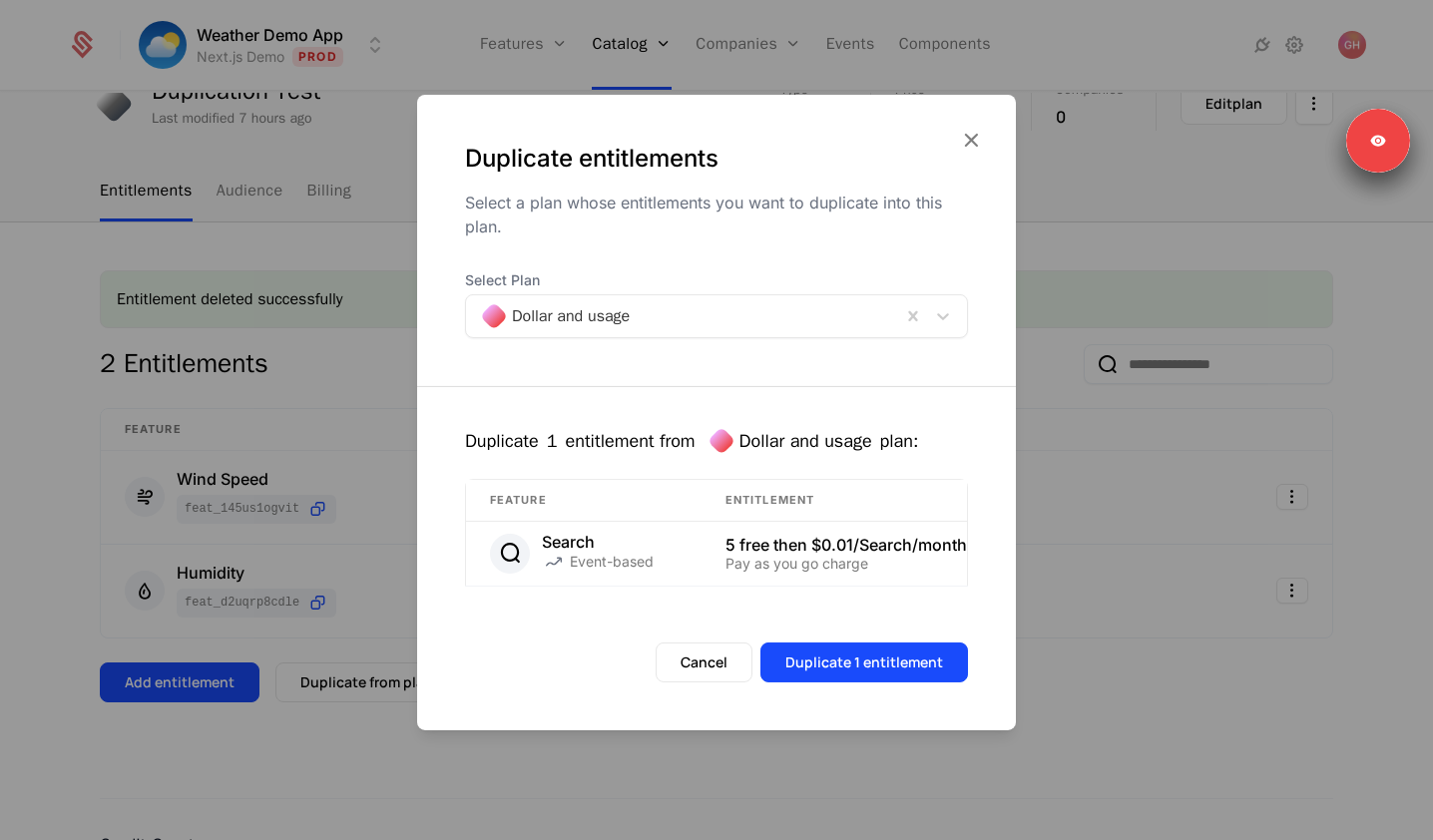 click at bounding box center [716, 420] 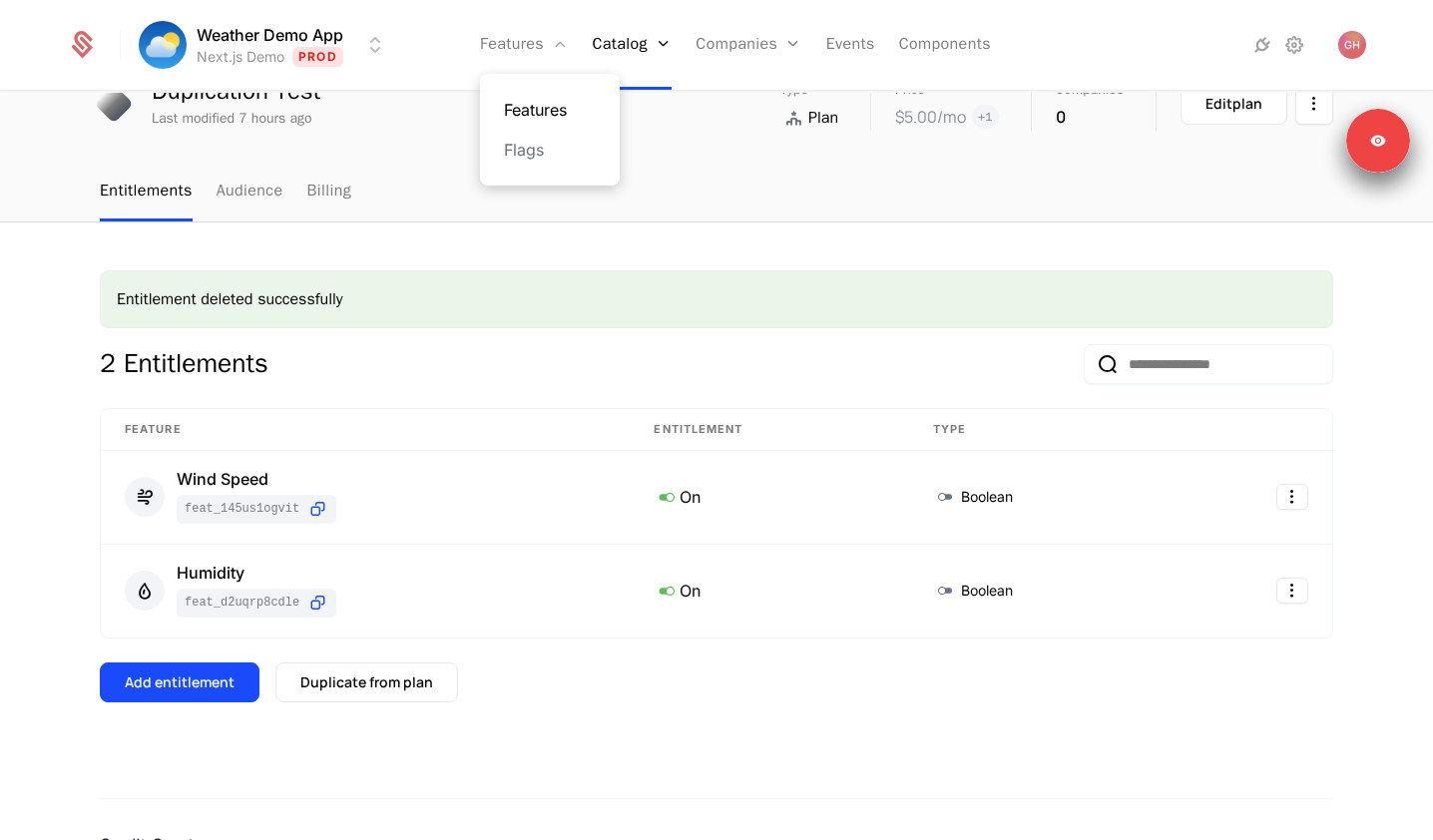 click on "Features" at bounding box center (550, 110) 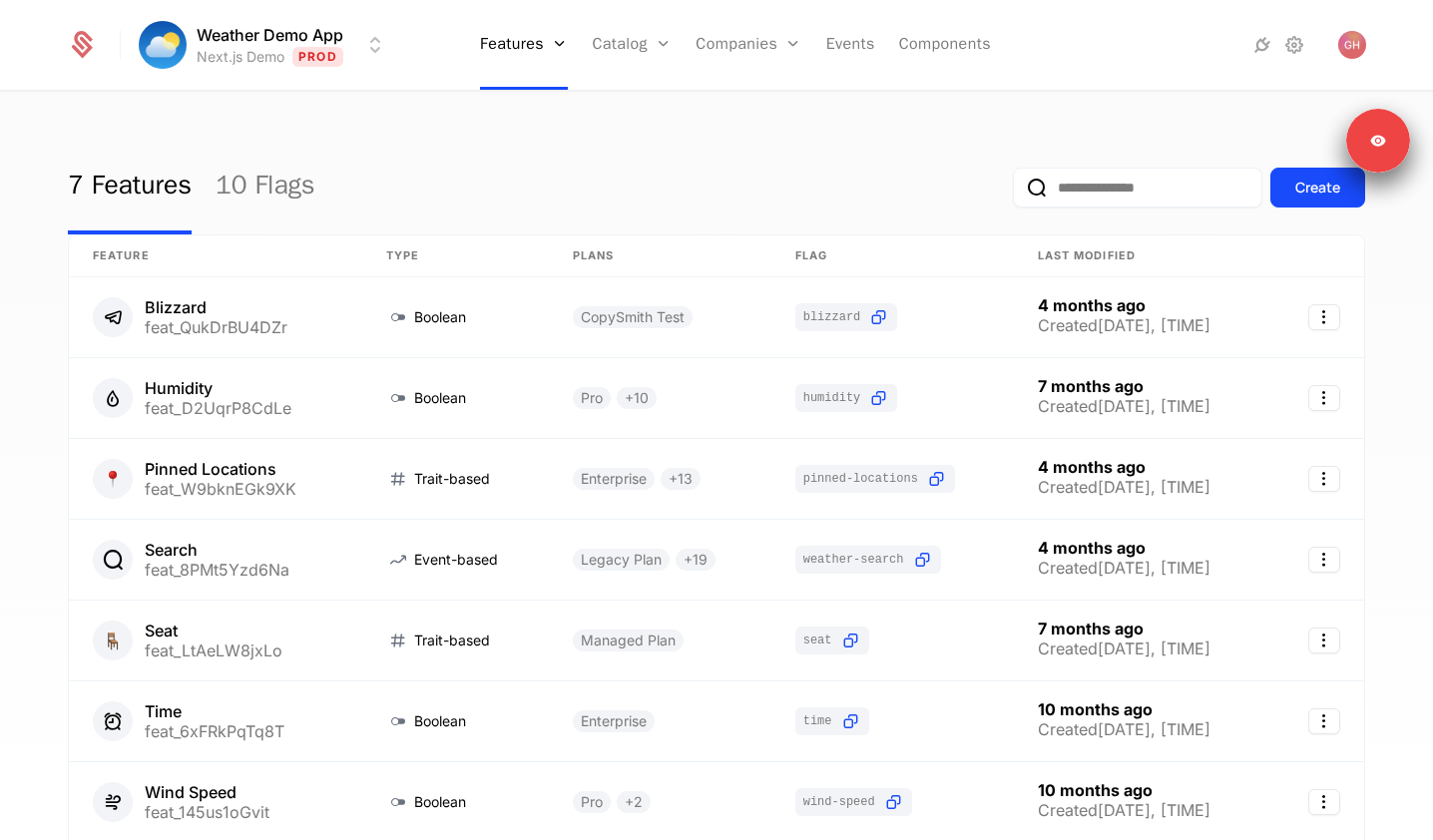 click at bounding box center [1138, 188] 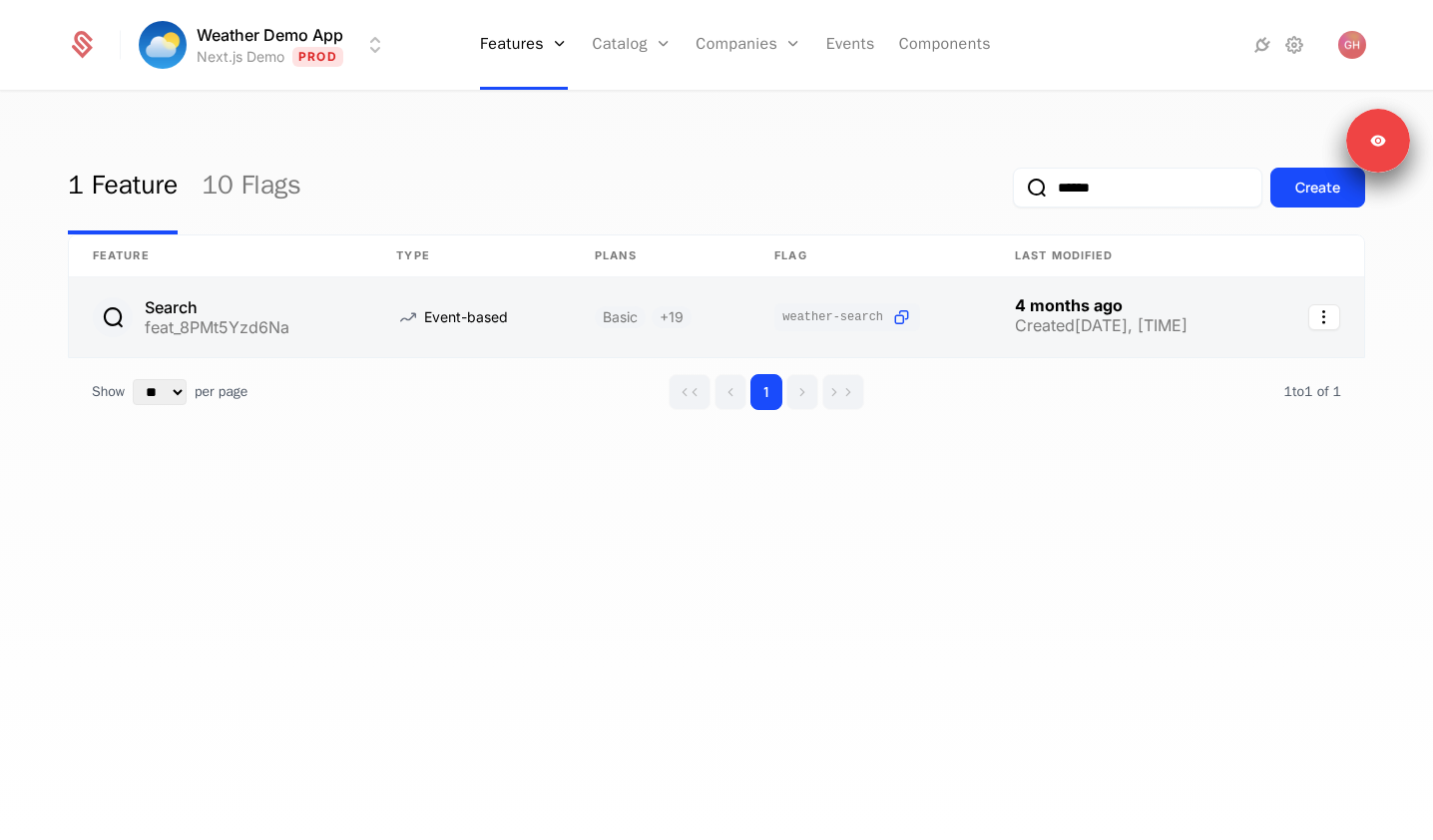 type on "******" 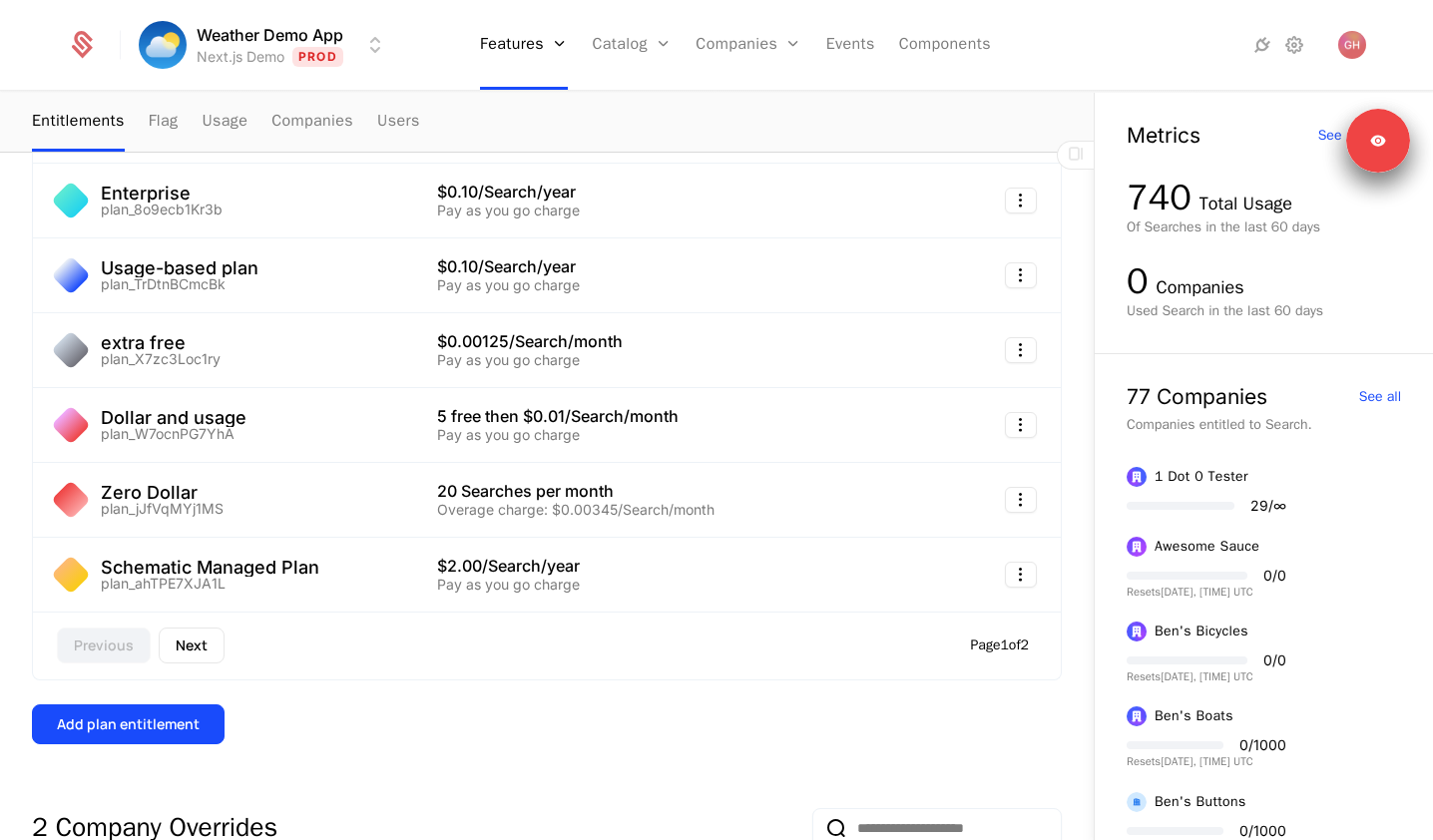 scroll, scrollTop: 649, scrollLeft: 0, axis: vertical 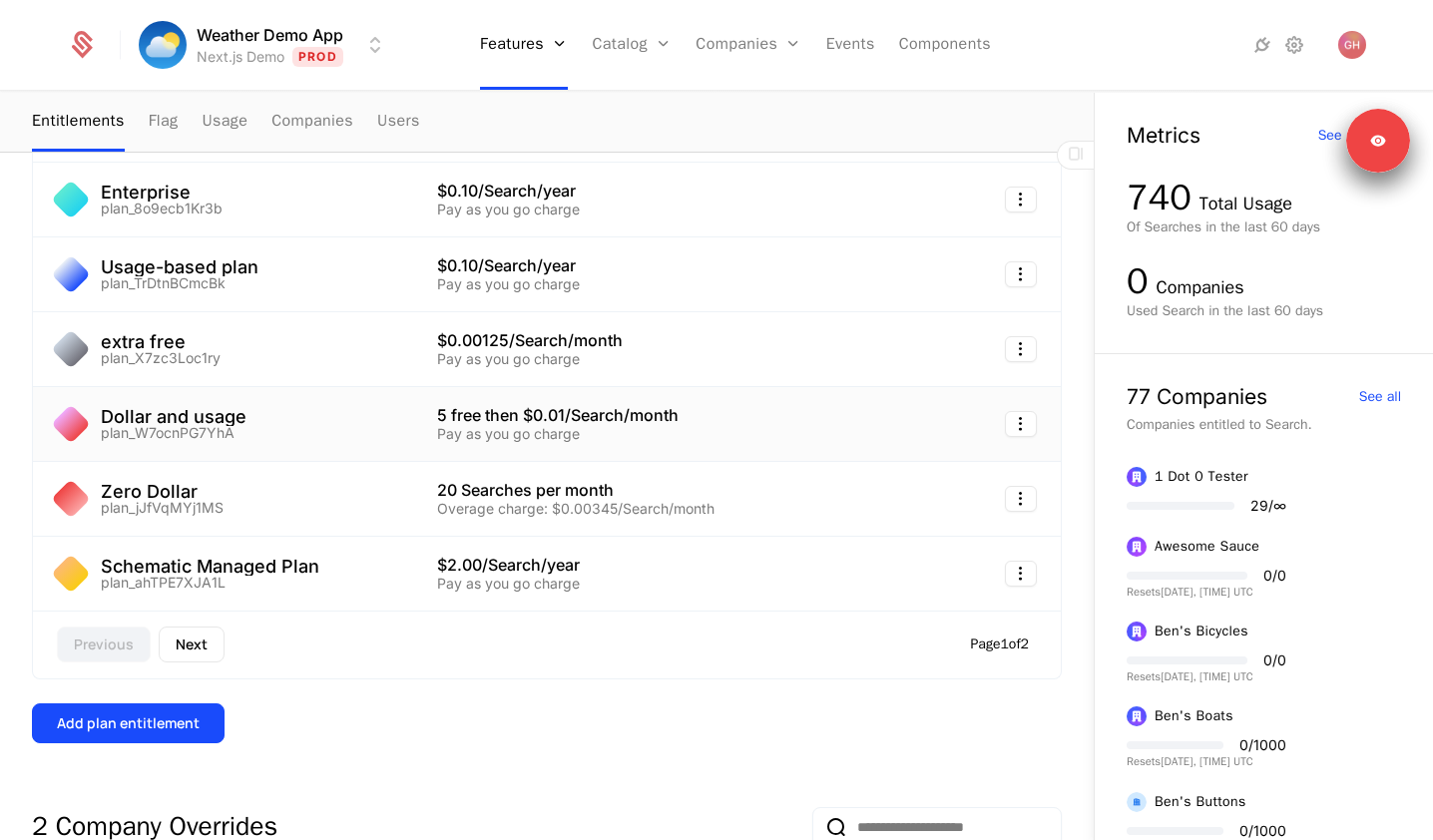 click on "Dollar and usage plan_W7ocnPG7YhA" at bounding box center [223, 424] 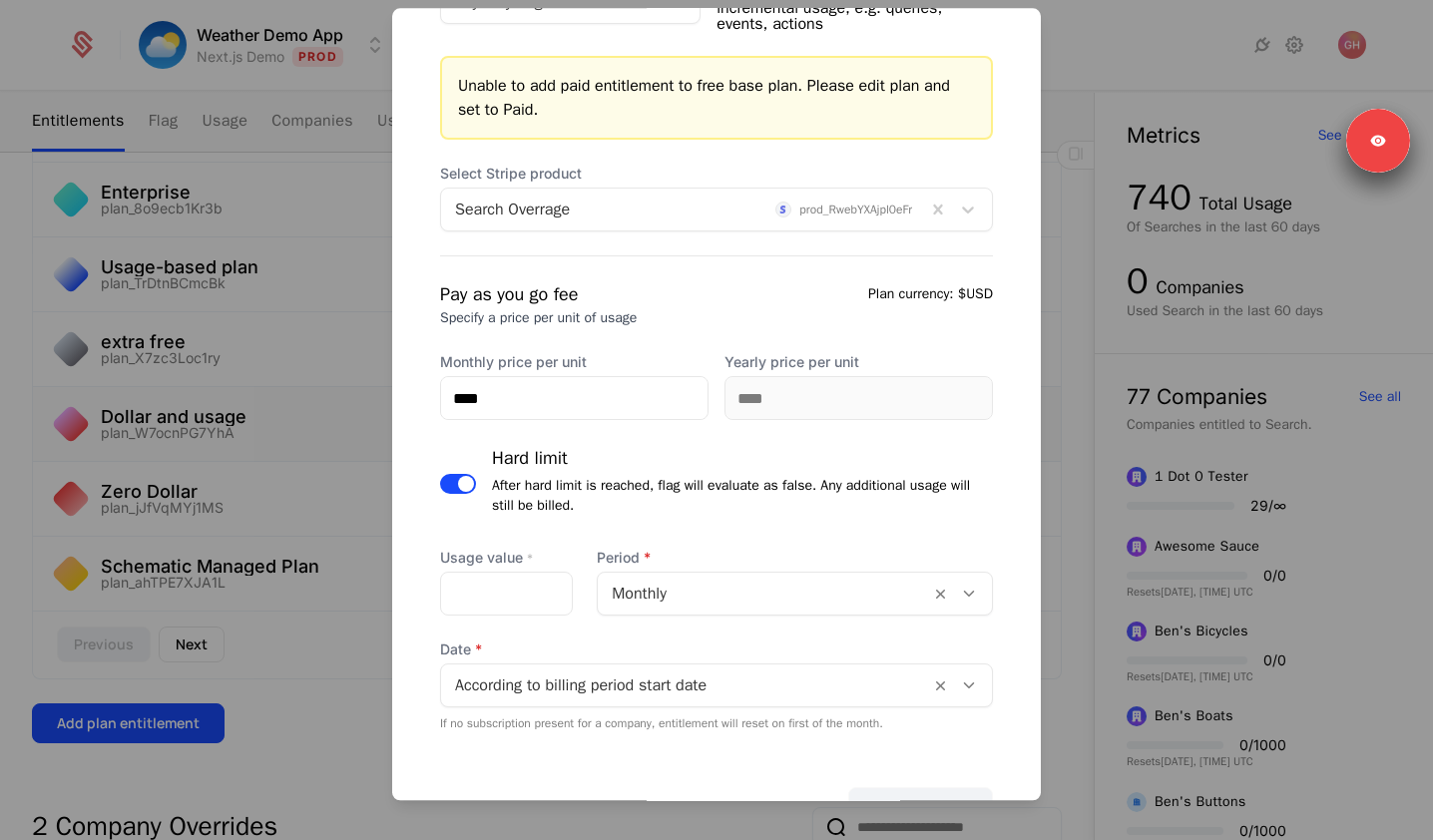 scroll, scrollTop: 545, scrollLeft: 0, axis: vertical 